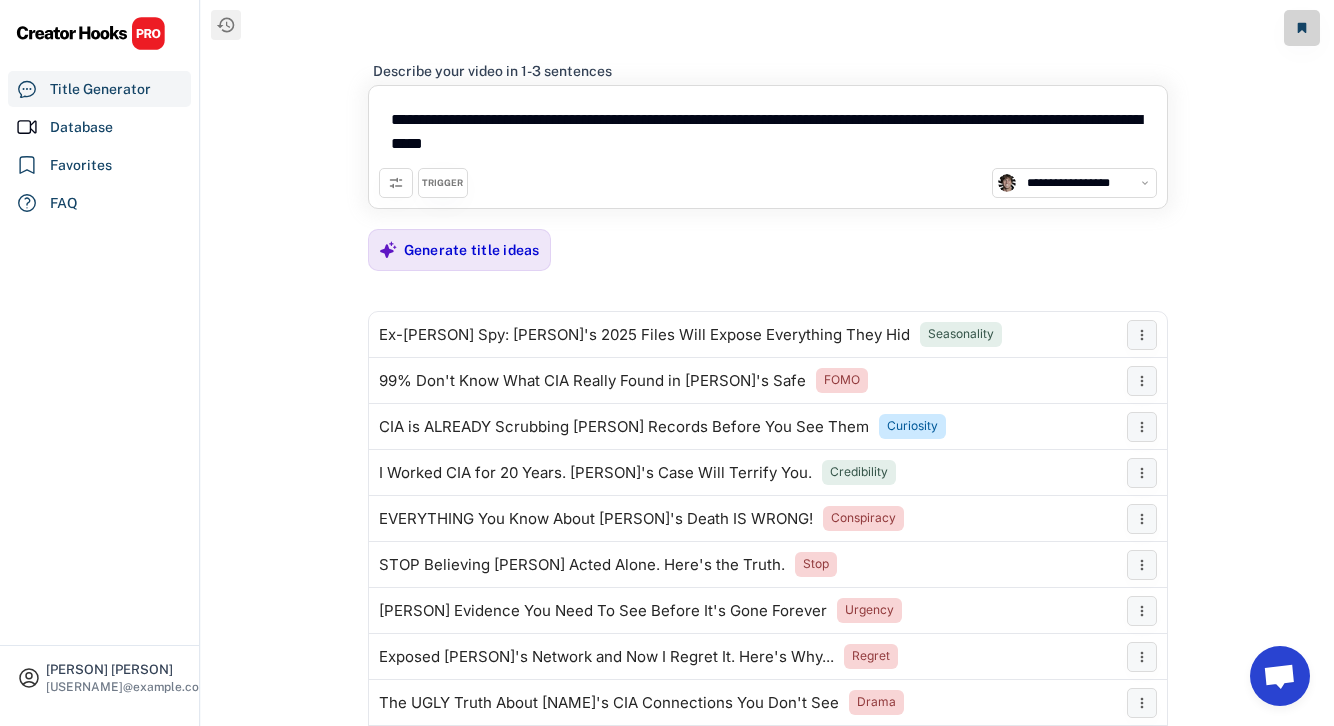 select on "**********" 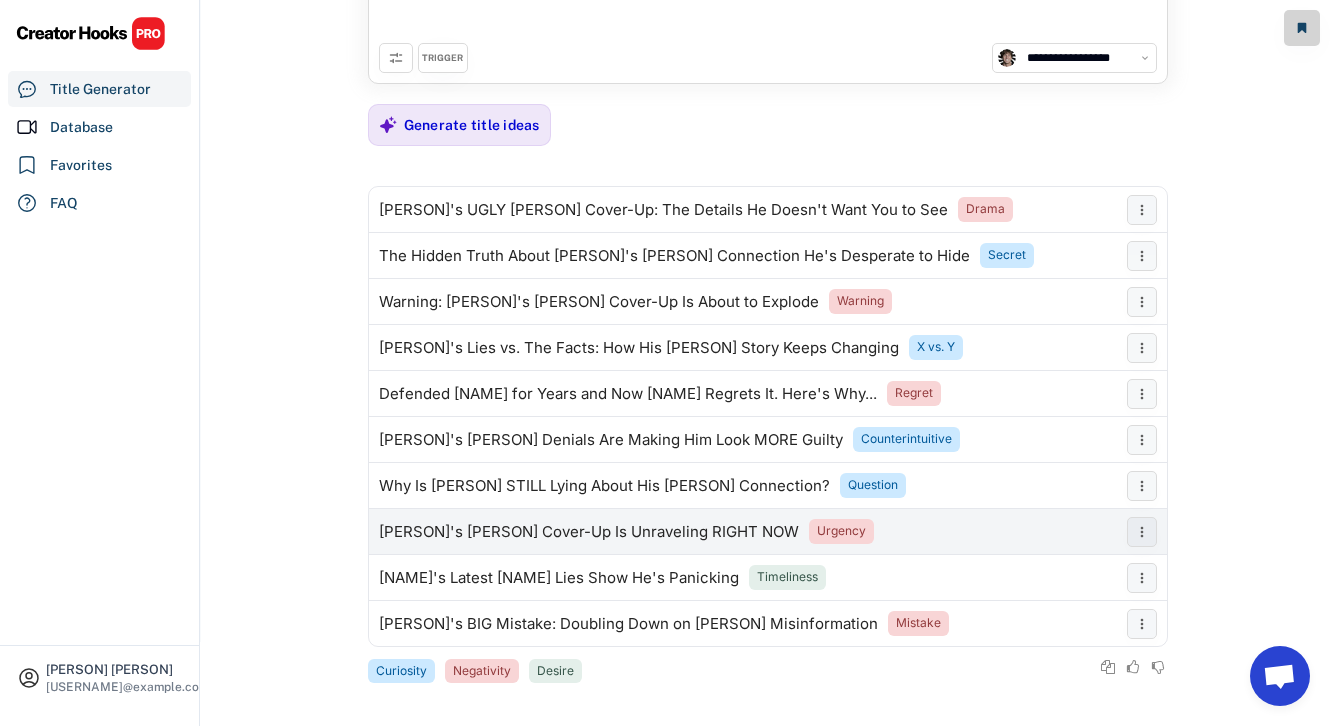 scroll, scrollTop: 127, scrollLeft: 0, axis: vertical 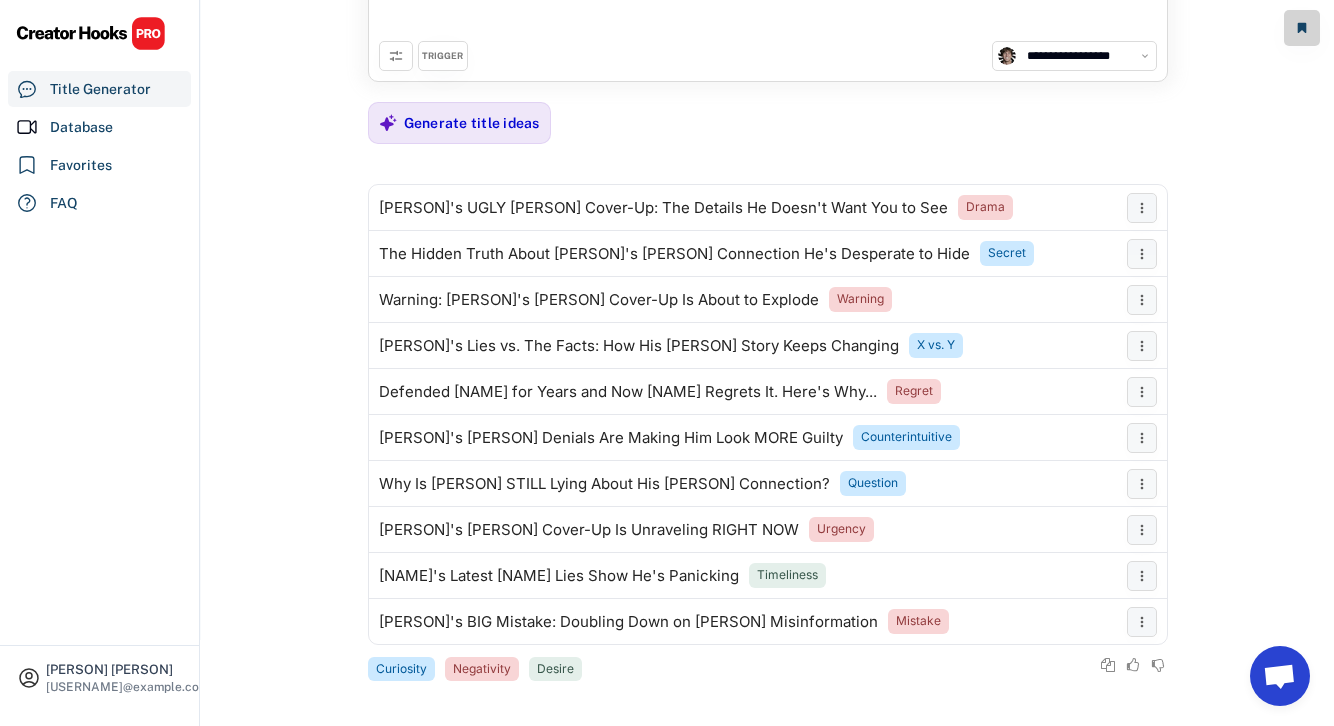 click on "**********" at bounding box center (768, 56) 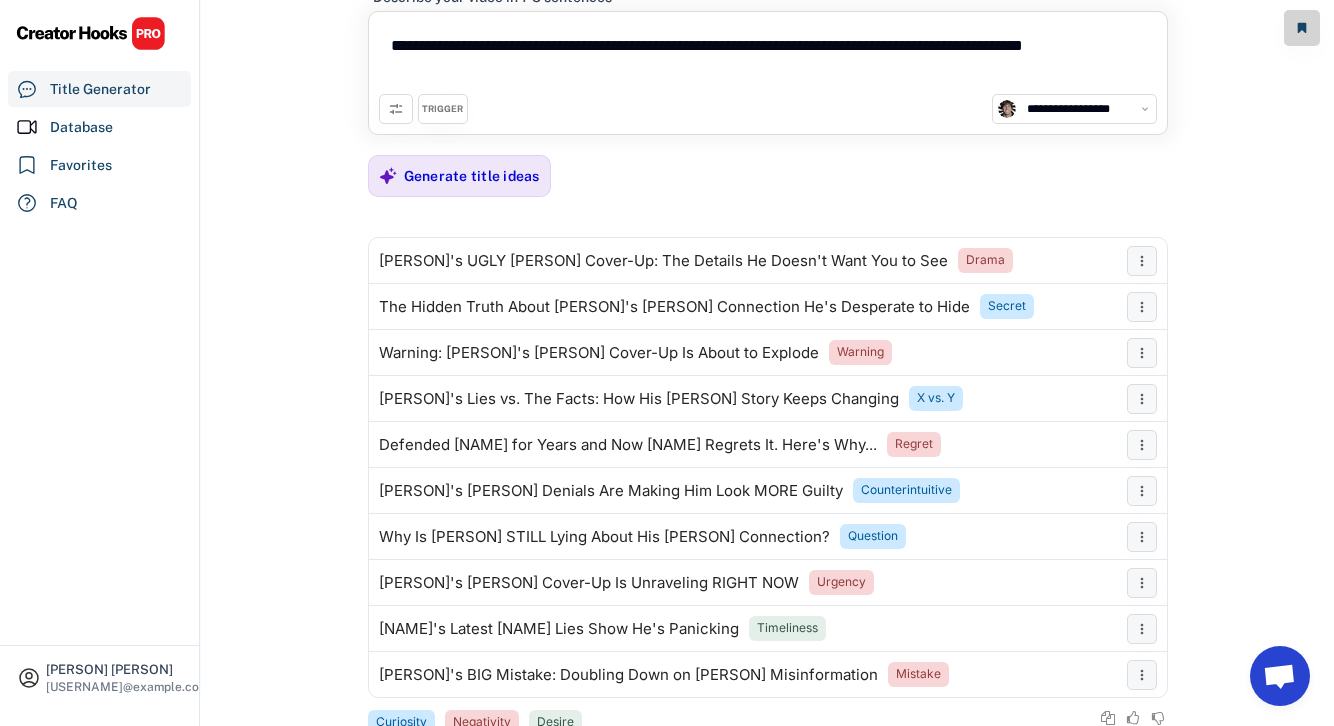 scroll, scrollTop: 32, scrollLeft: 0, axis: vertical 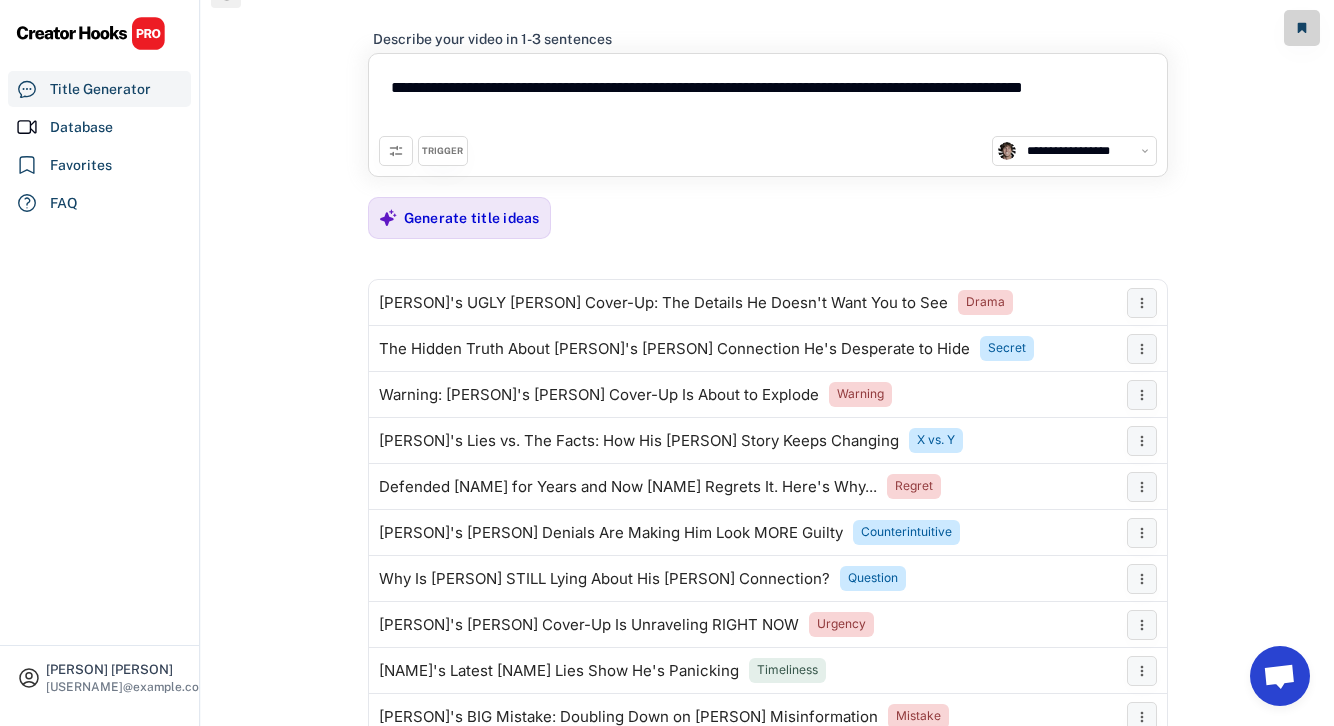 drag, startPoint x: 492, startPoint y: 117, endPoint x: 386, endPoint y: 64, distance: 118.511604 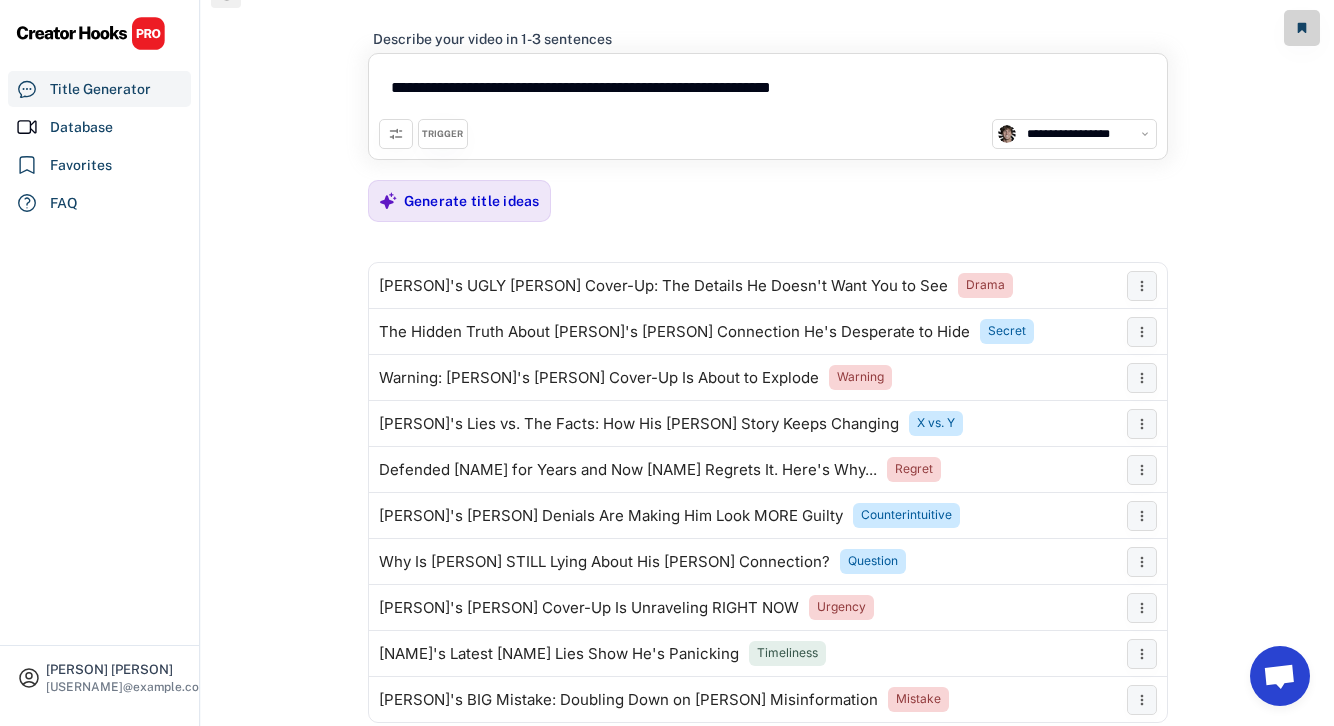 click on "**********" at bounding box center [768, 91] 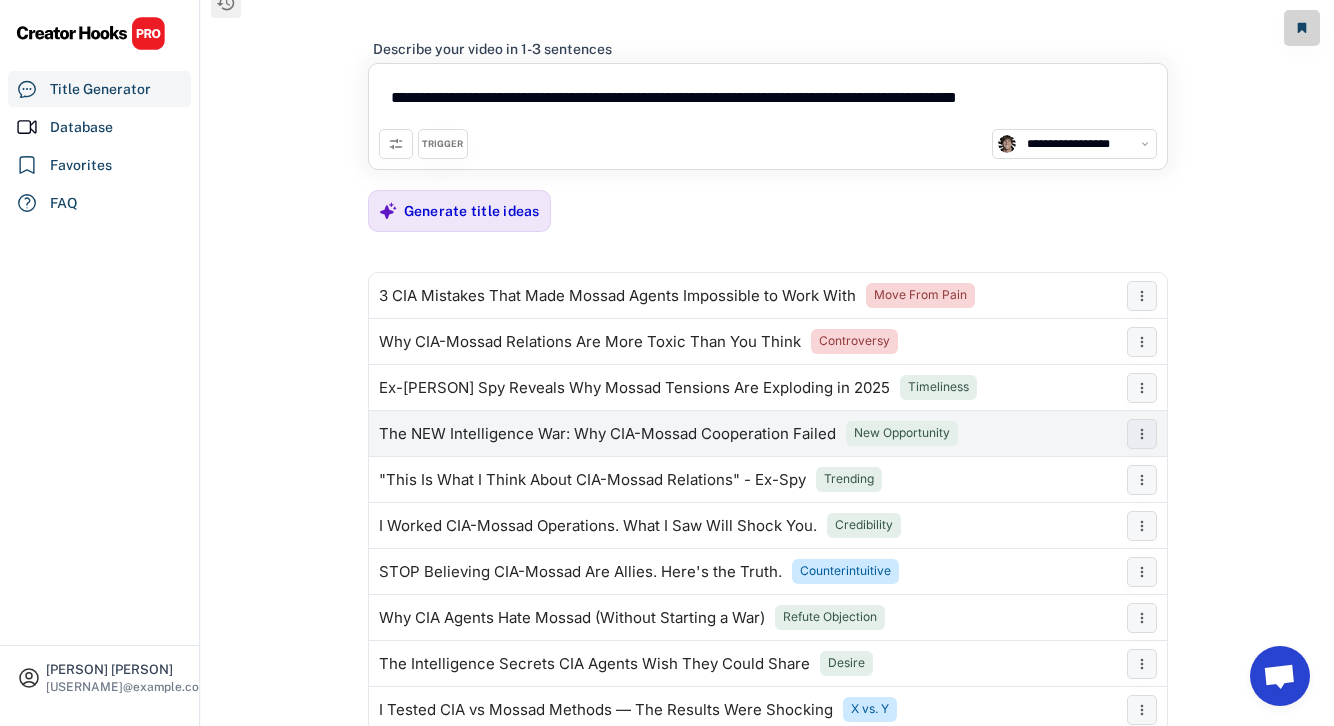 scroll, scrollTop: 0, scrollLeft: 0, axis: both 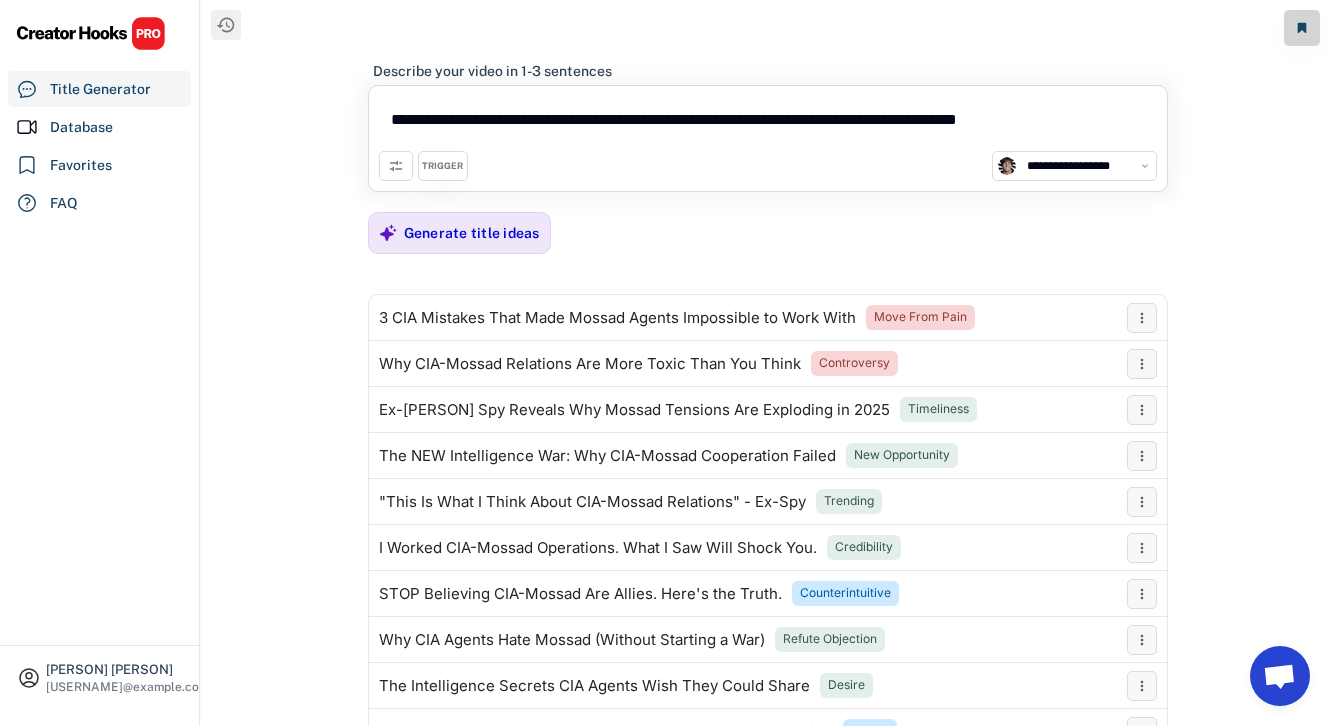 click on "TRIGGER" at bounding box center (442, 166) 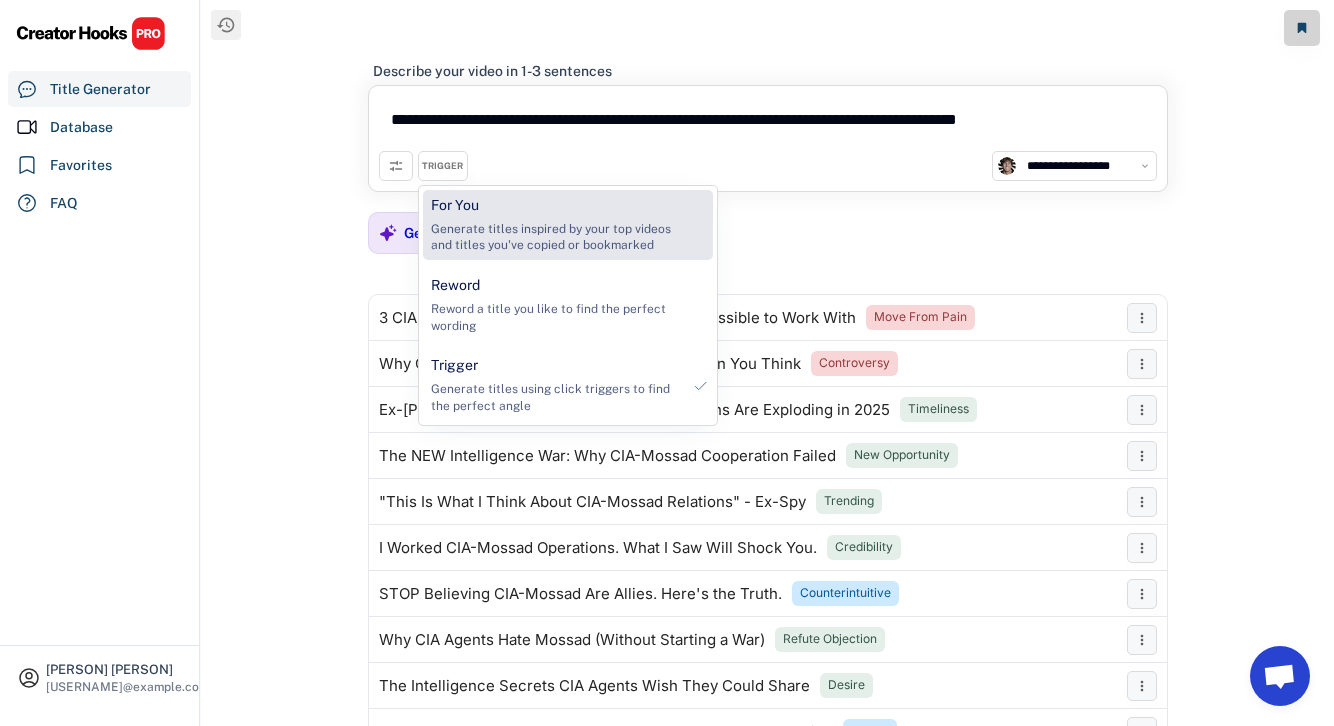 click on "Generate titles inspired by your top videos and titles you've copied or bookmarked" at bounding box center [555, 238] 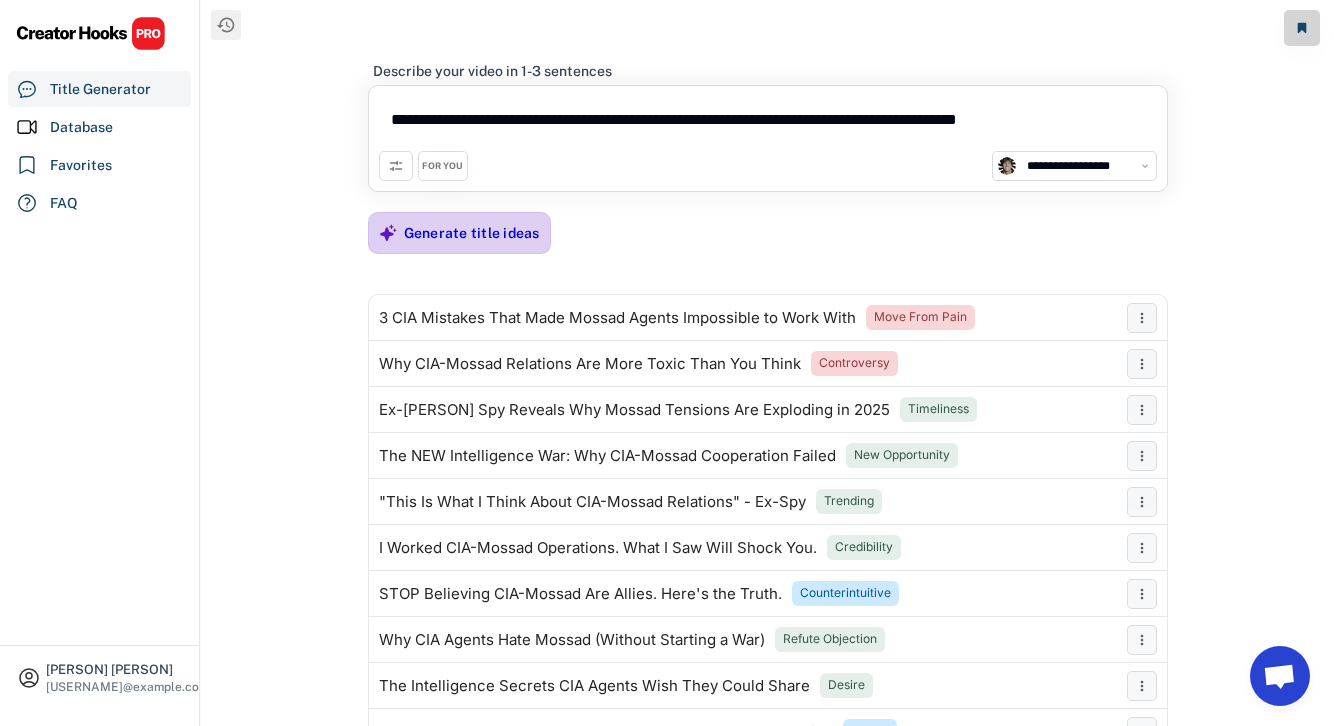 click on "Generate title ideas" at bounding box center (472, 233) 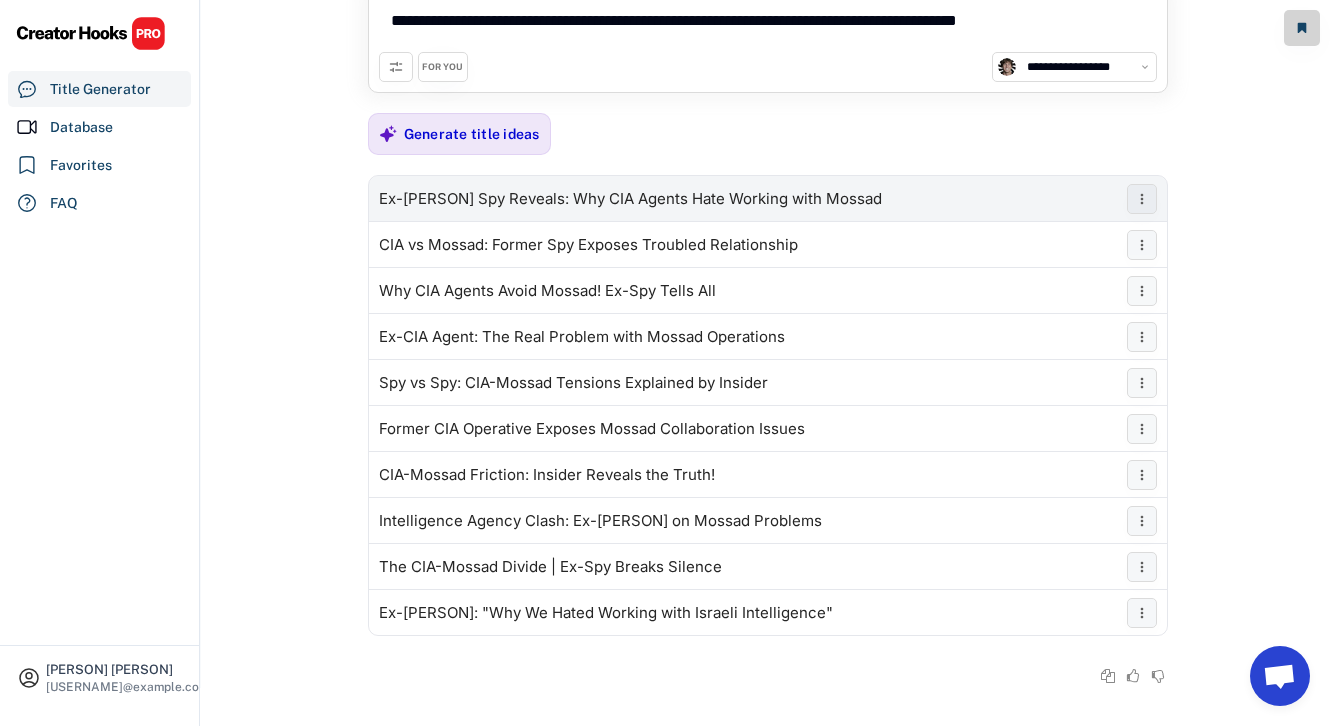 scroll, scrollTop: 73, scrollLeft: 0, axis: vertical 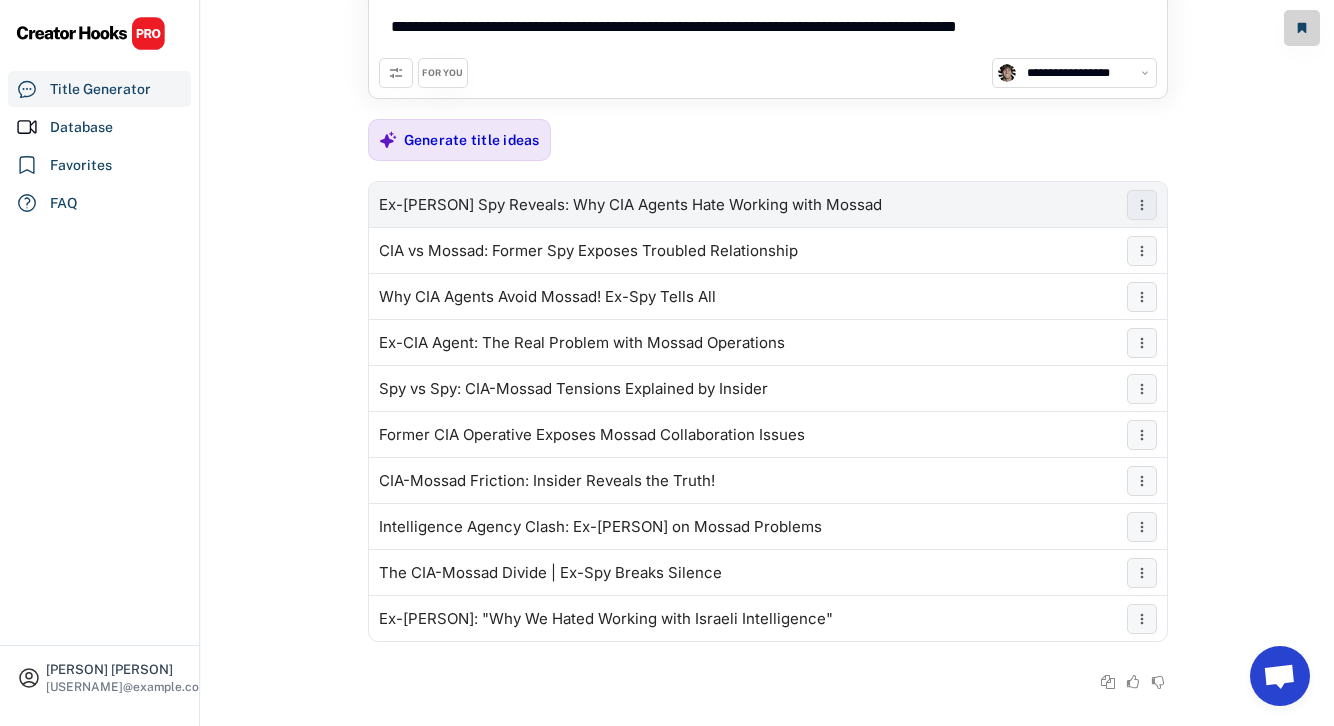 click on "Ex-[PERSON] Spy Reveals: Why CIA Agents Hate Working with Mossad" at bounding box center (630, 205) 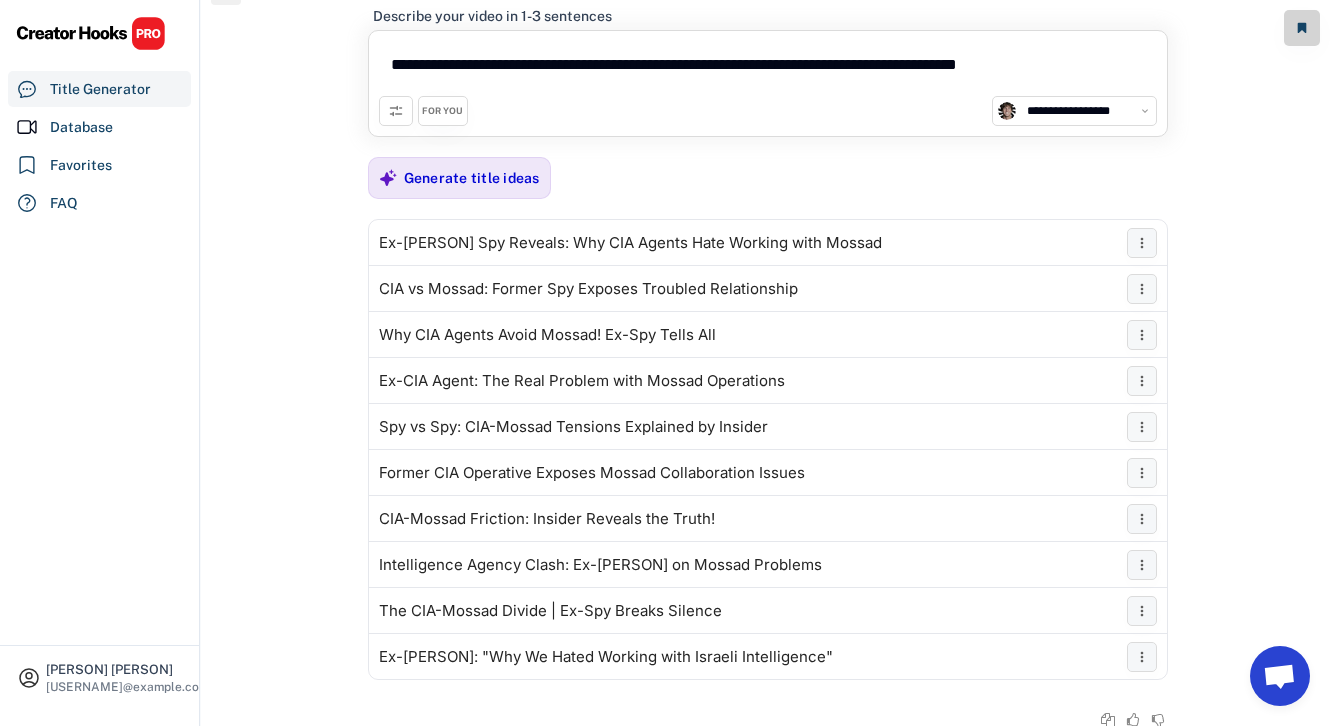 scroll, scrollTop: 0, scrollLeft: 0, axis: both 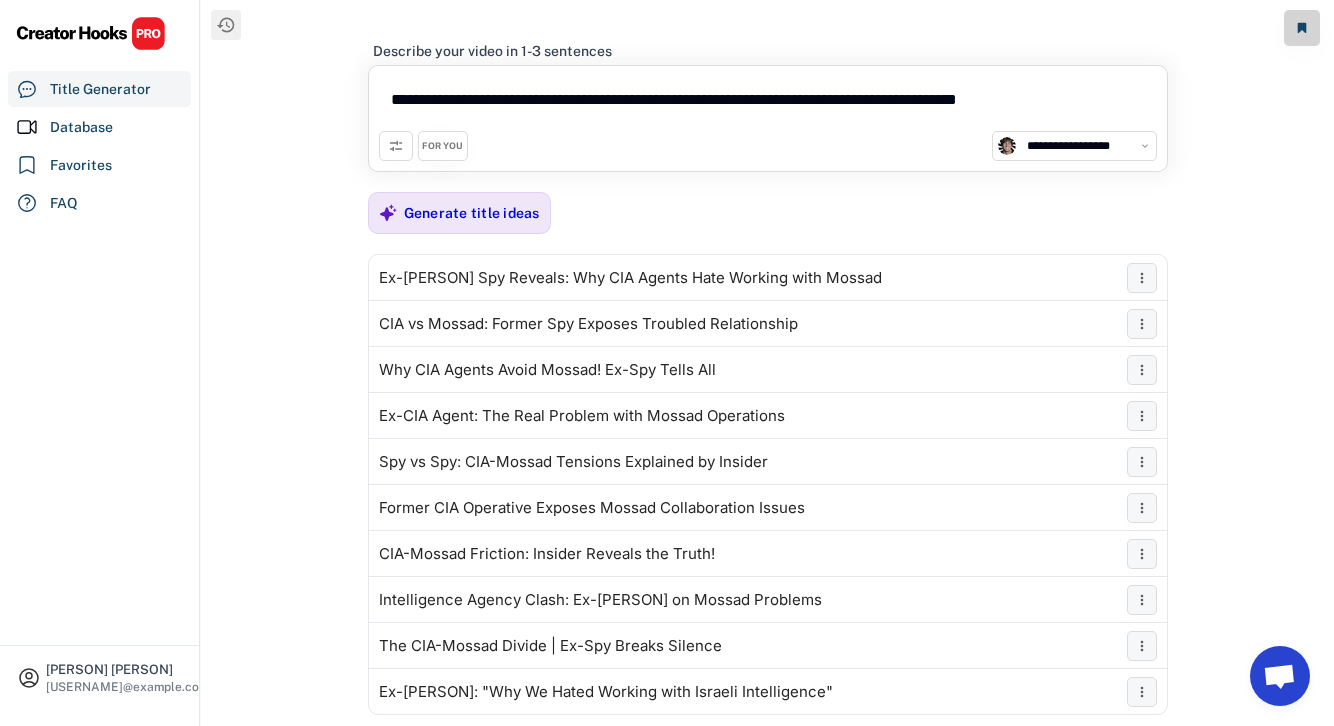 click on "**********" at bounding box center [768, 146] 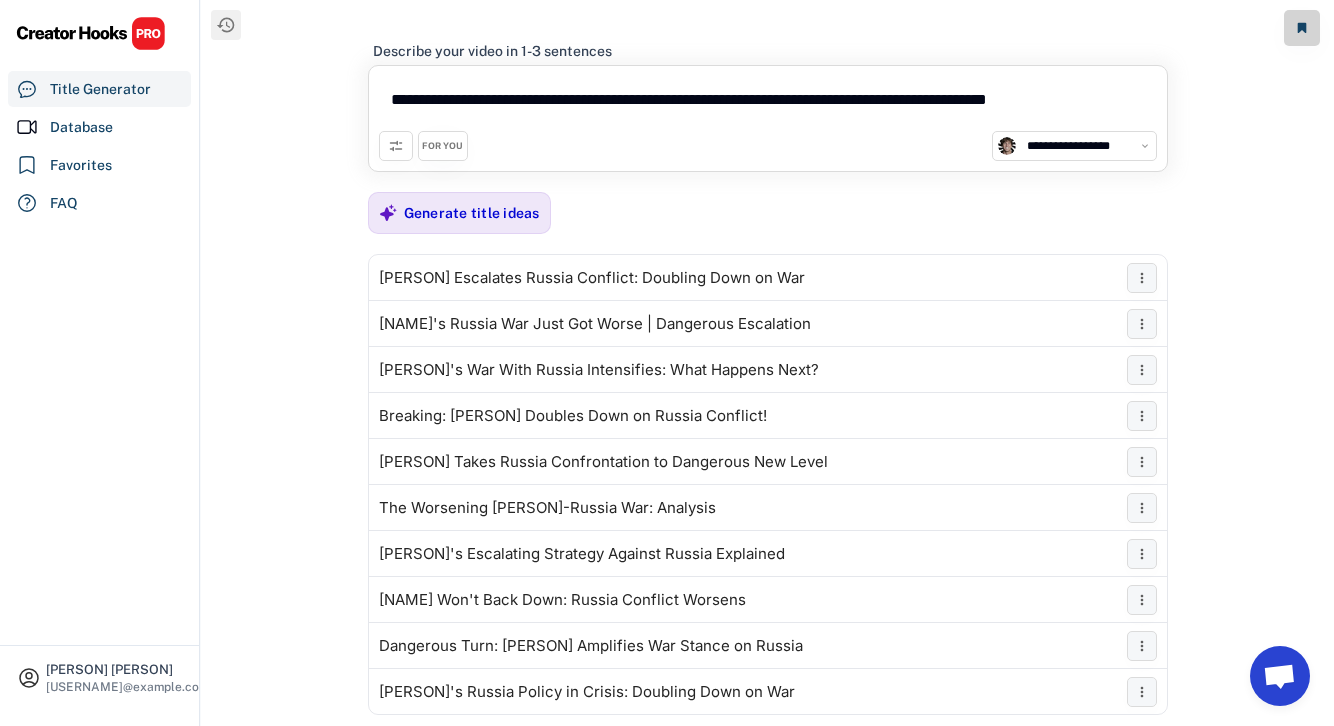 click on "FOR YOU" at bounding box center (442, 146) 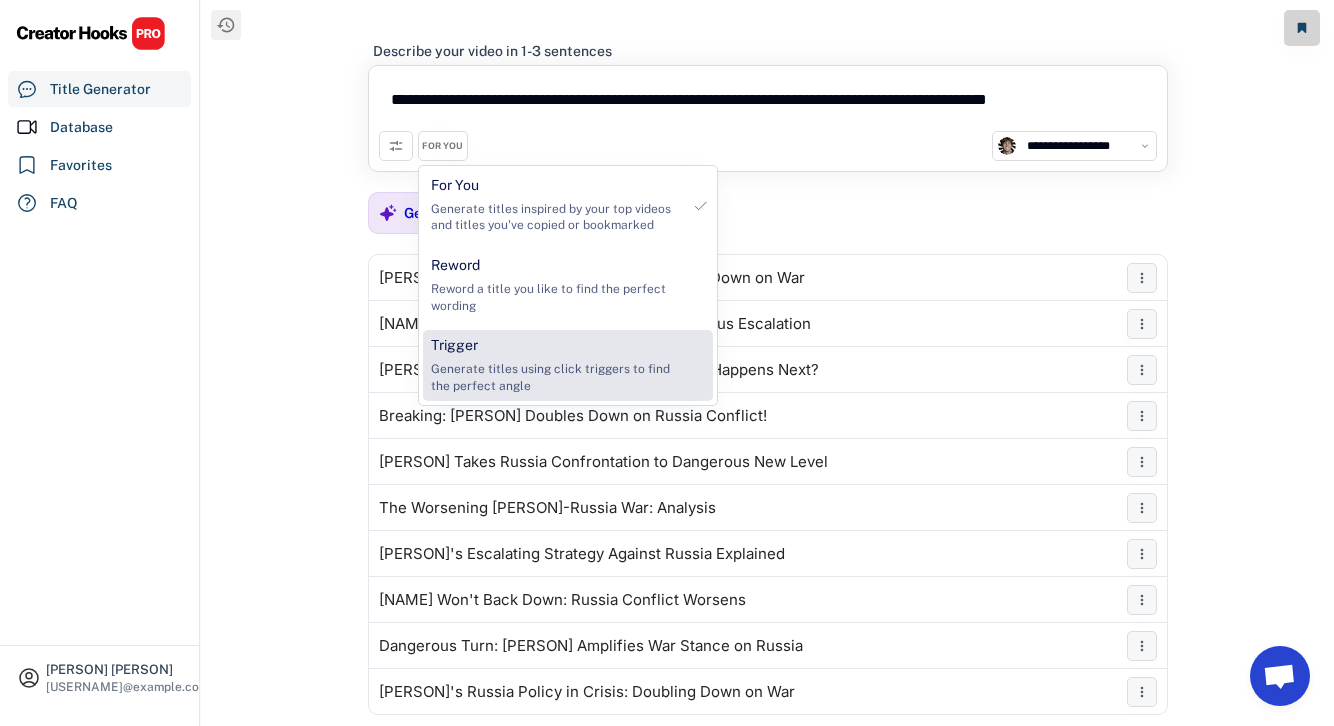 click on "Generate titles using click triggers to find the perfect angle" at bounding box center [555, 378] 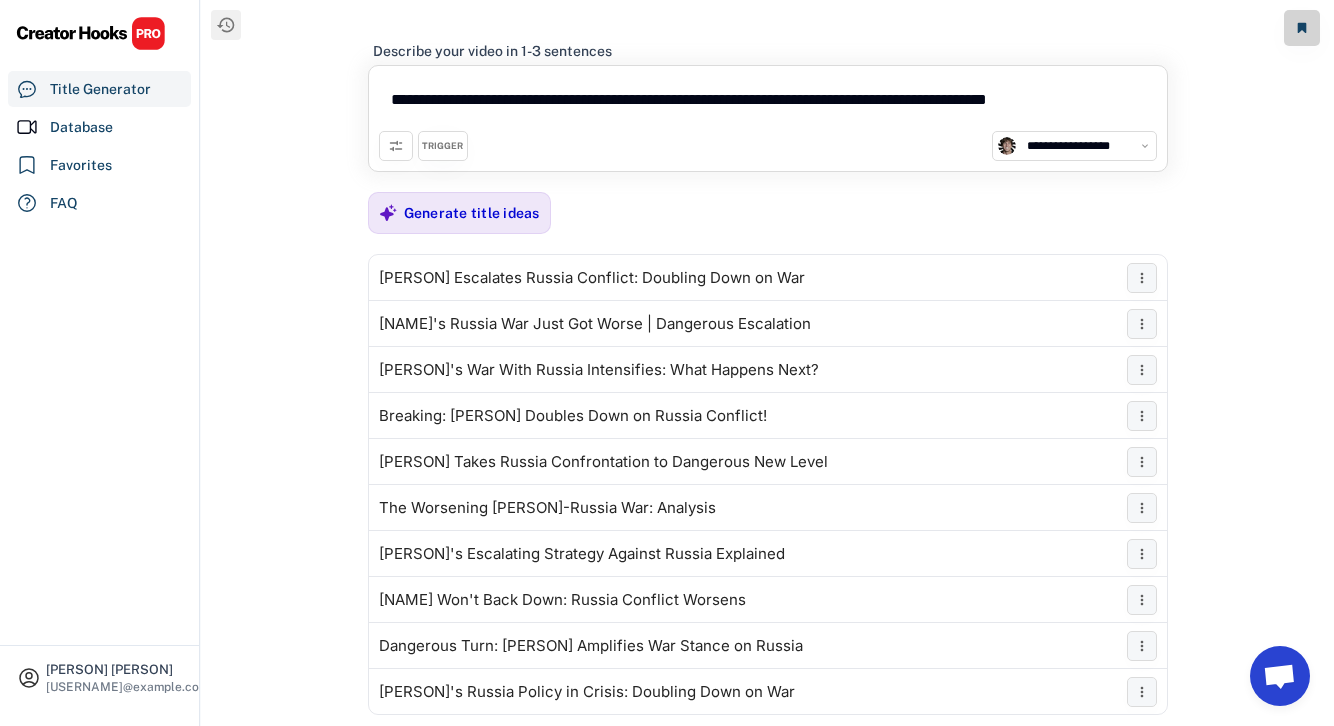 drag, startPoint x: 767, startPoint y: 99, endPoint x: 1310, endPoint y: 93, distance: 543.03314 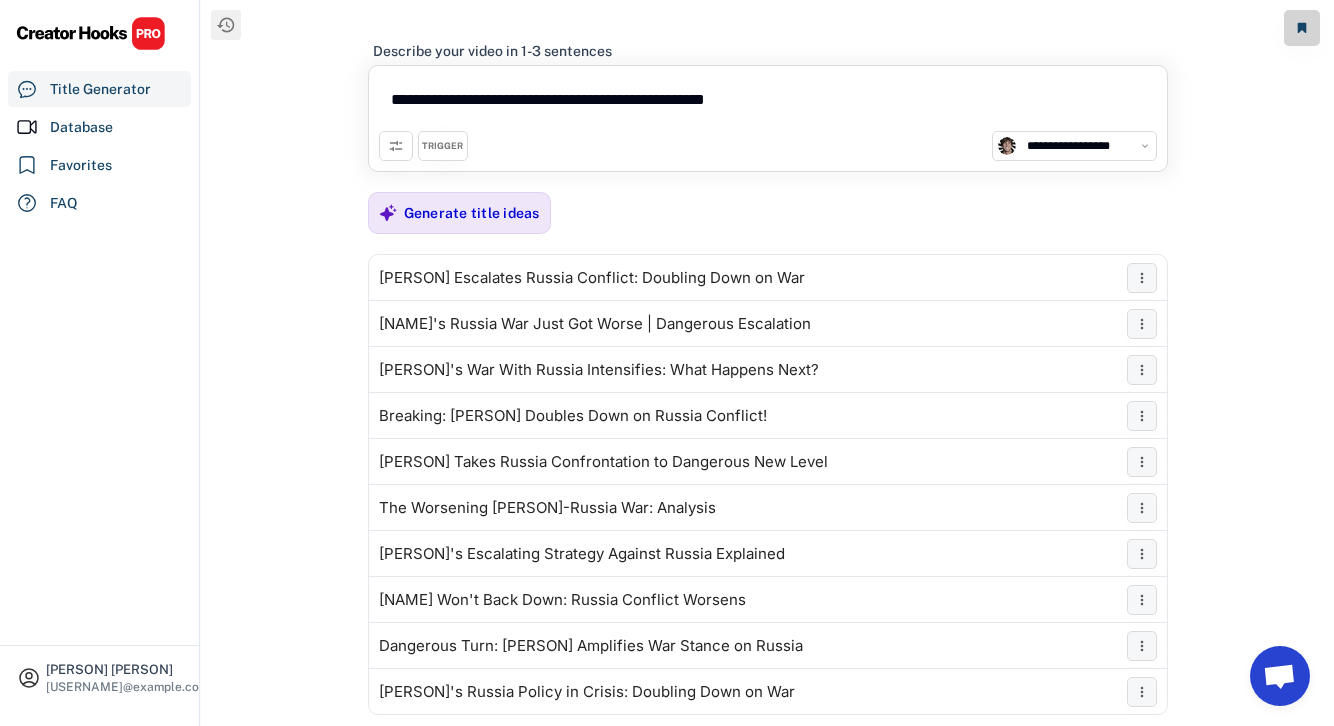click on "TRIGGER" at bounding box center (442, 146) 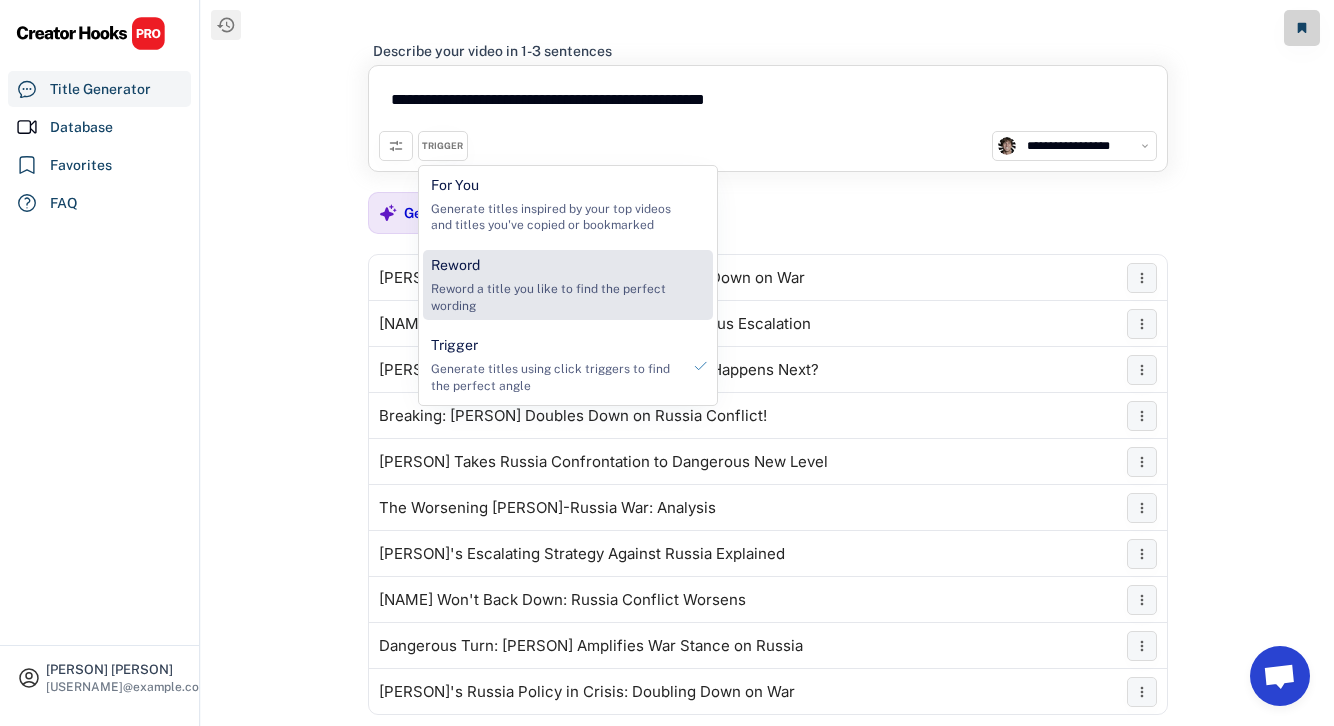 click on "Reword" at bounding box center [455, 266] 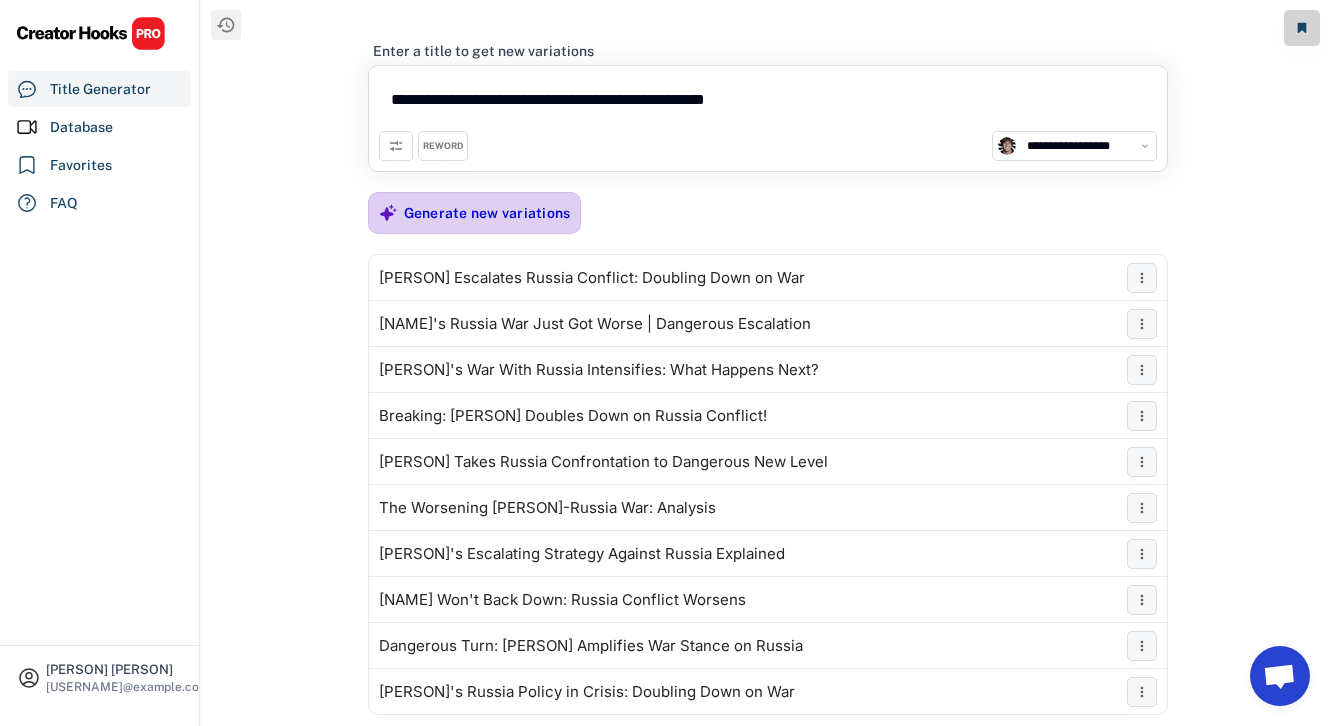 click on "Generate new variations" at bounding box center [487, 213] 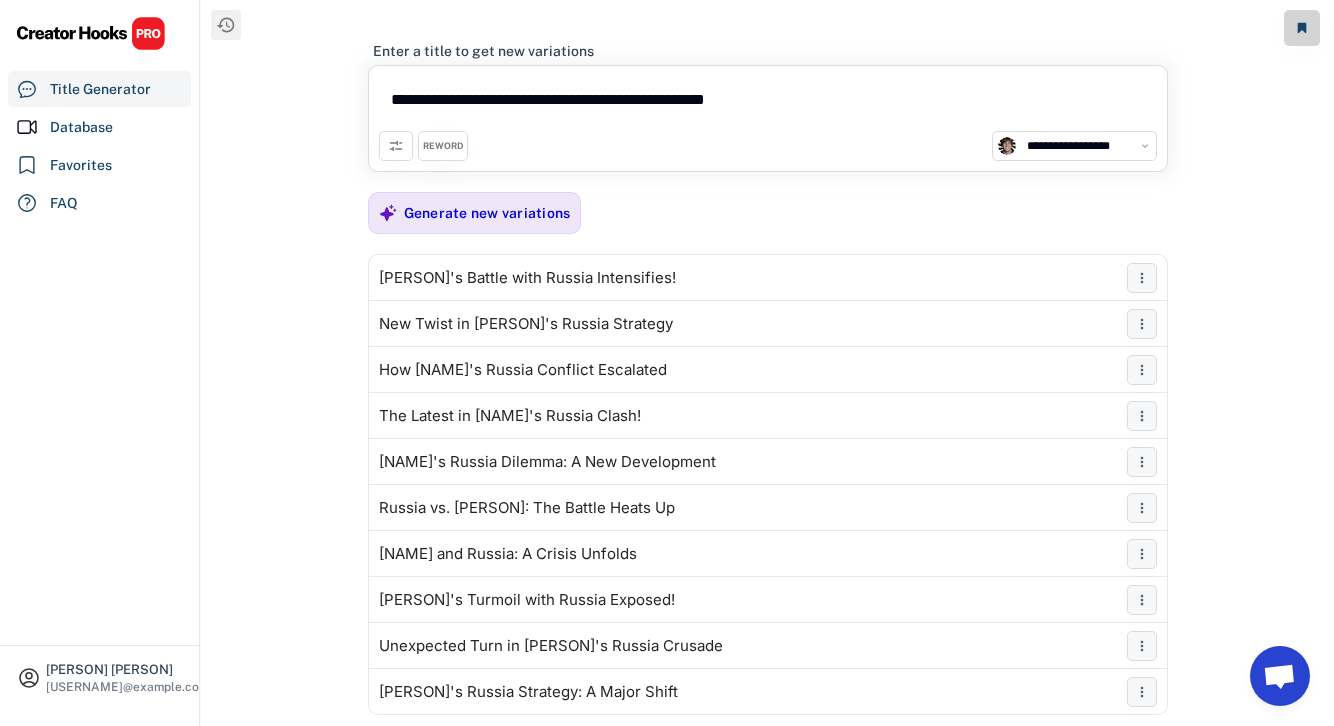 click on "REWORD" at bounding box center [443, 146] 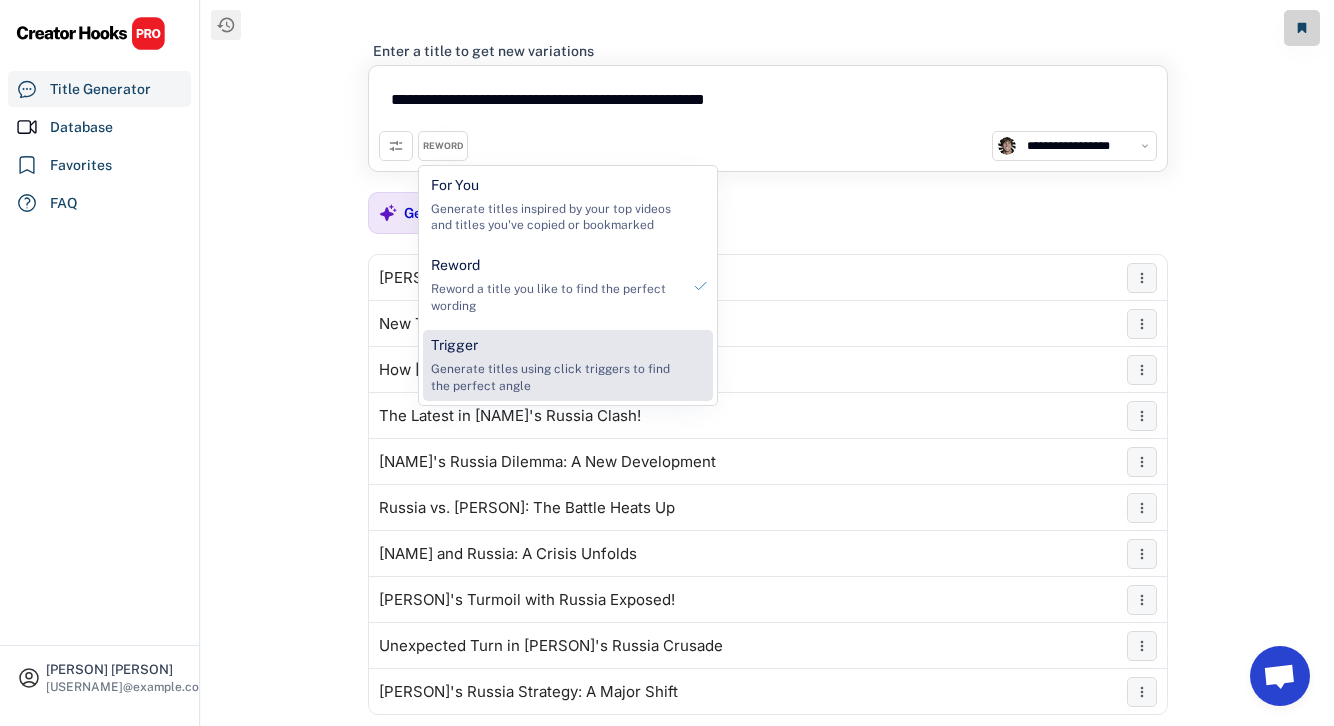 click on "Trigger Generate titles using click triggers to find the perfect angle" at bounding box center (555, 365) 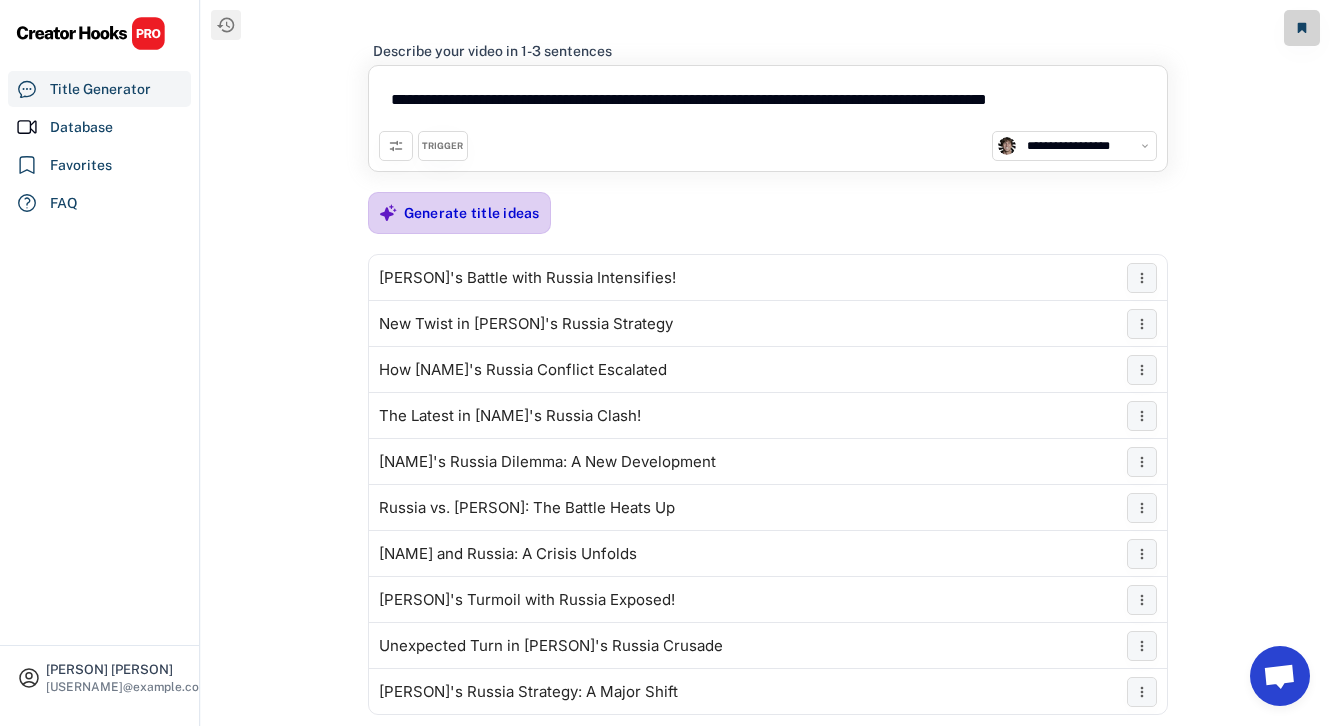 click on "Generate title ideas" at bounding box center (472, 213) 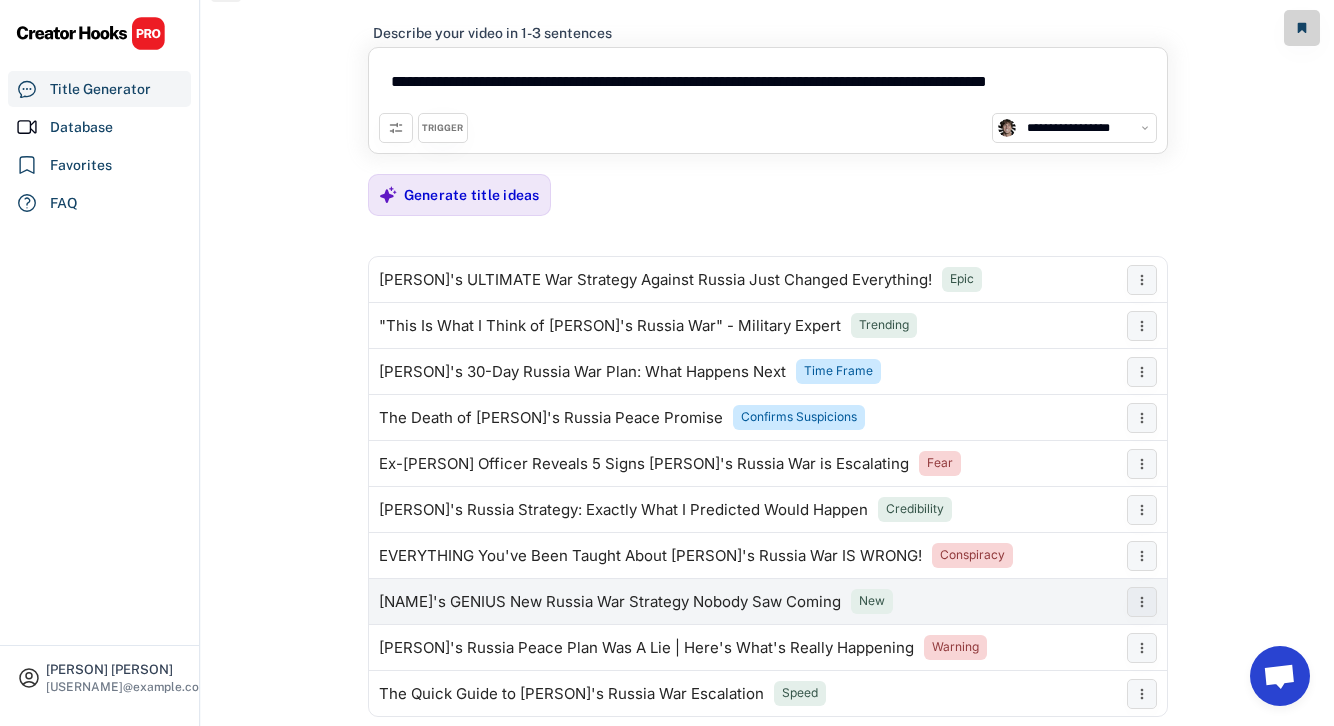 scroll, scrollTop: 53, scrollLeft: 0, axis: vertical 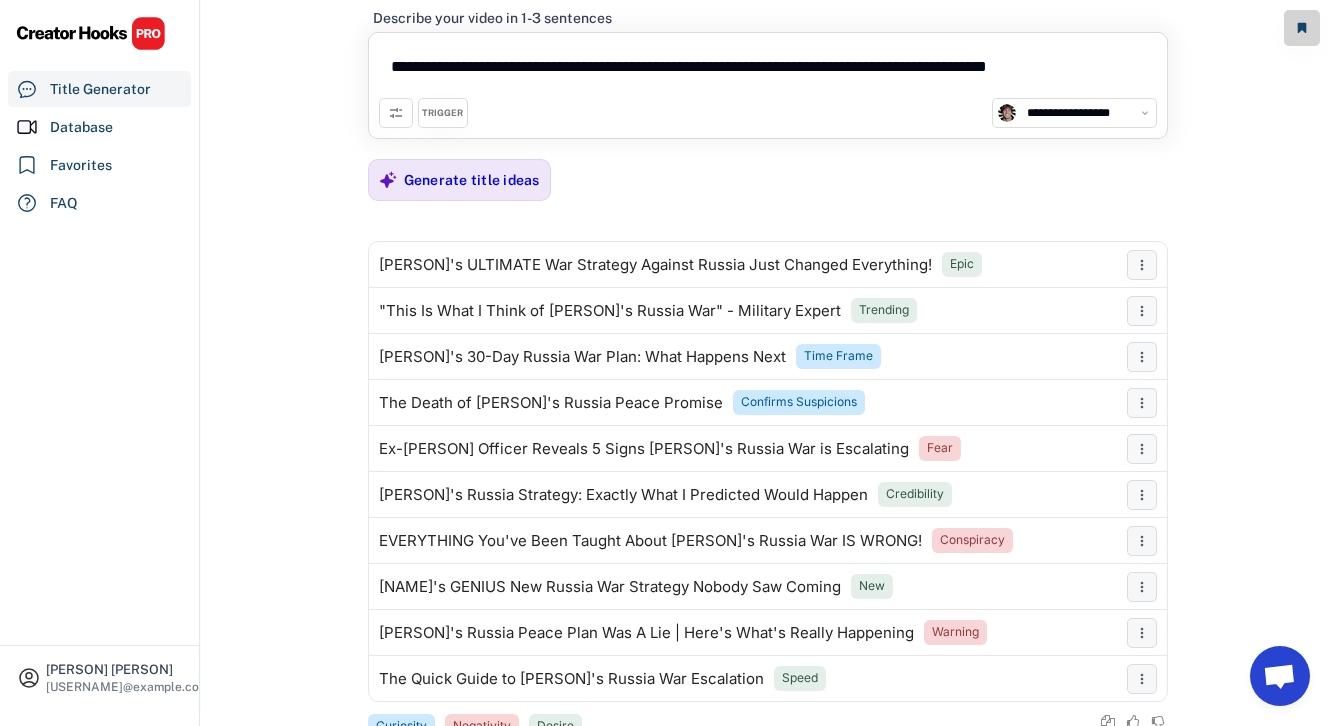 click on "**********" at bounding box center (768, 70) 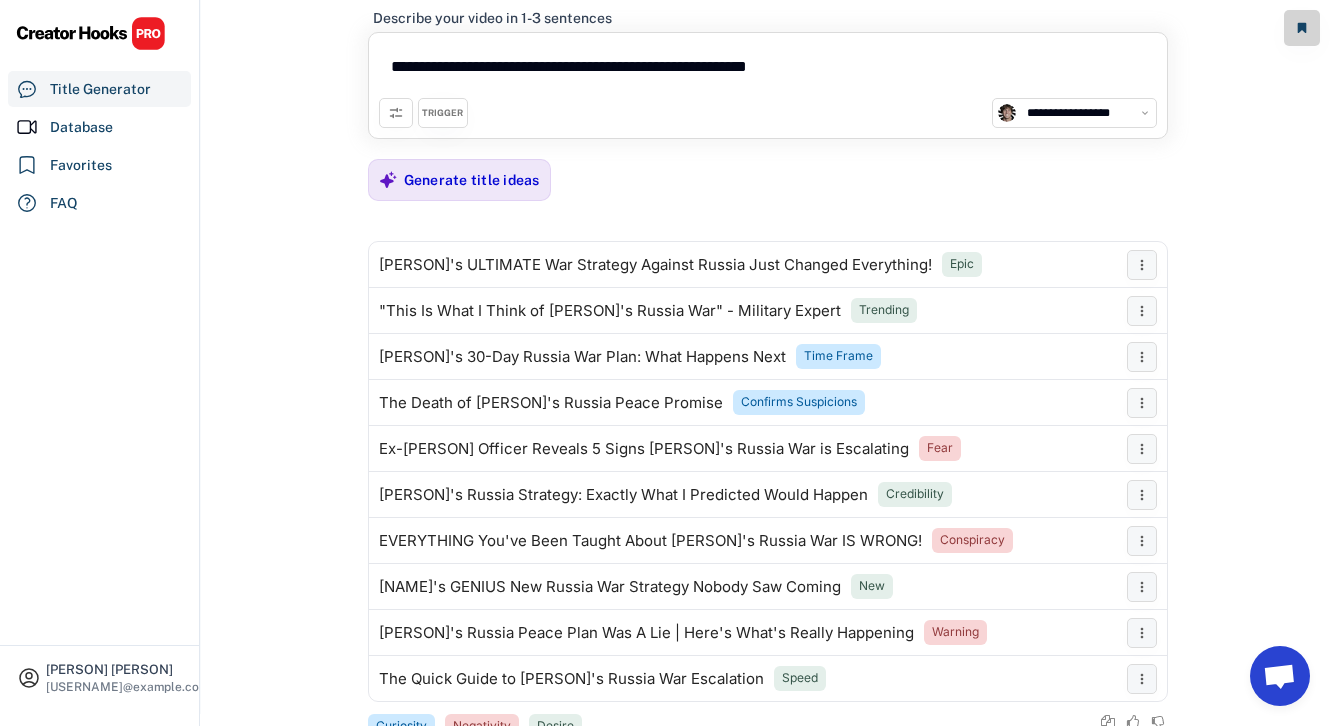click on "TRIGGER" at bounding box center [442, 113] 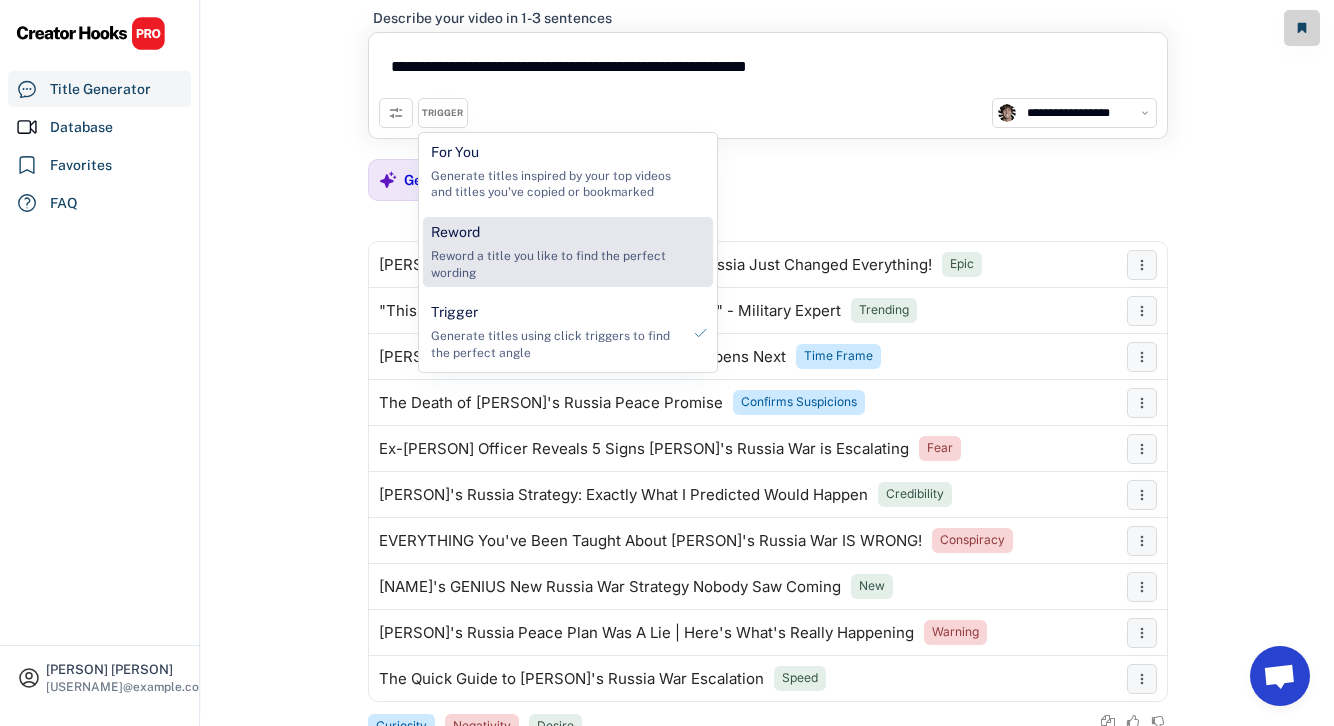 click on "Reword Reword a title you like to find the perfect wording" at bounding box center (555, 252) 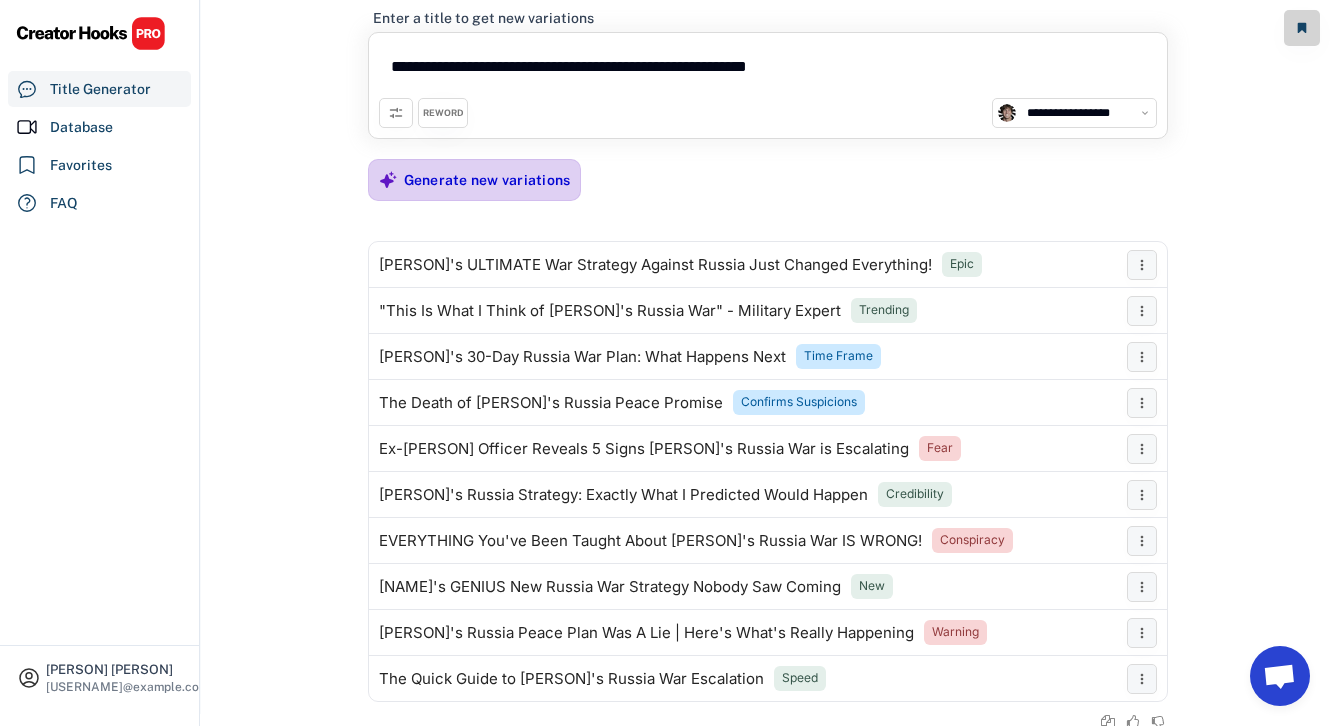 click on "Generate new variations" at bounding box center [487, 180] 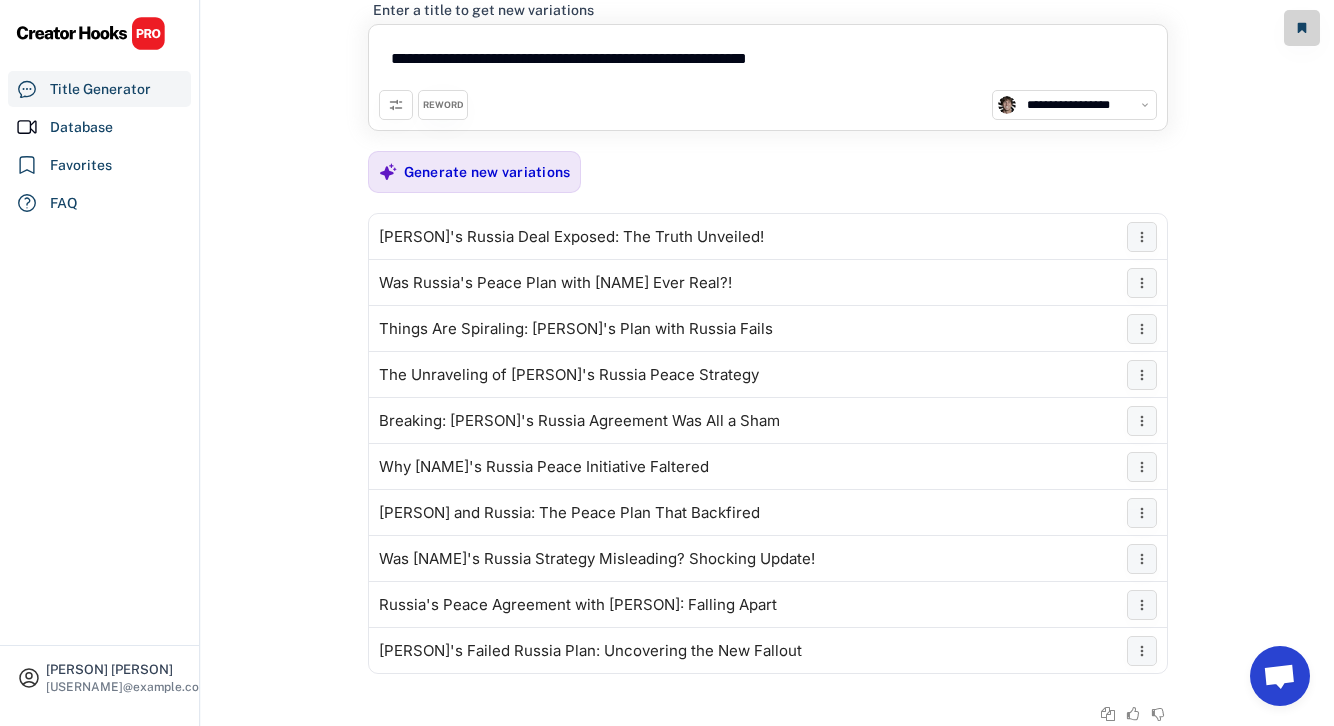 scroll, scrollTop: 0, scrollLeft: 0, axis: both 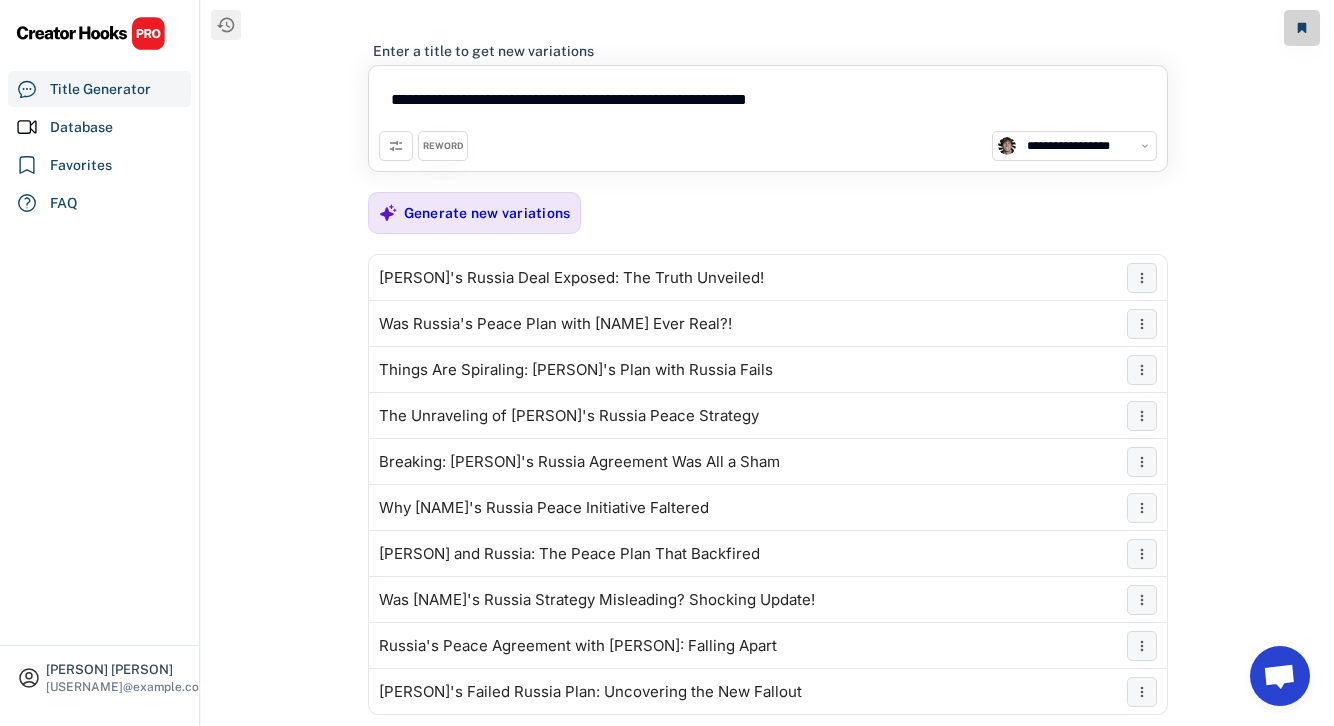 click on "**********" at bounding box center [768, 118] 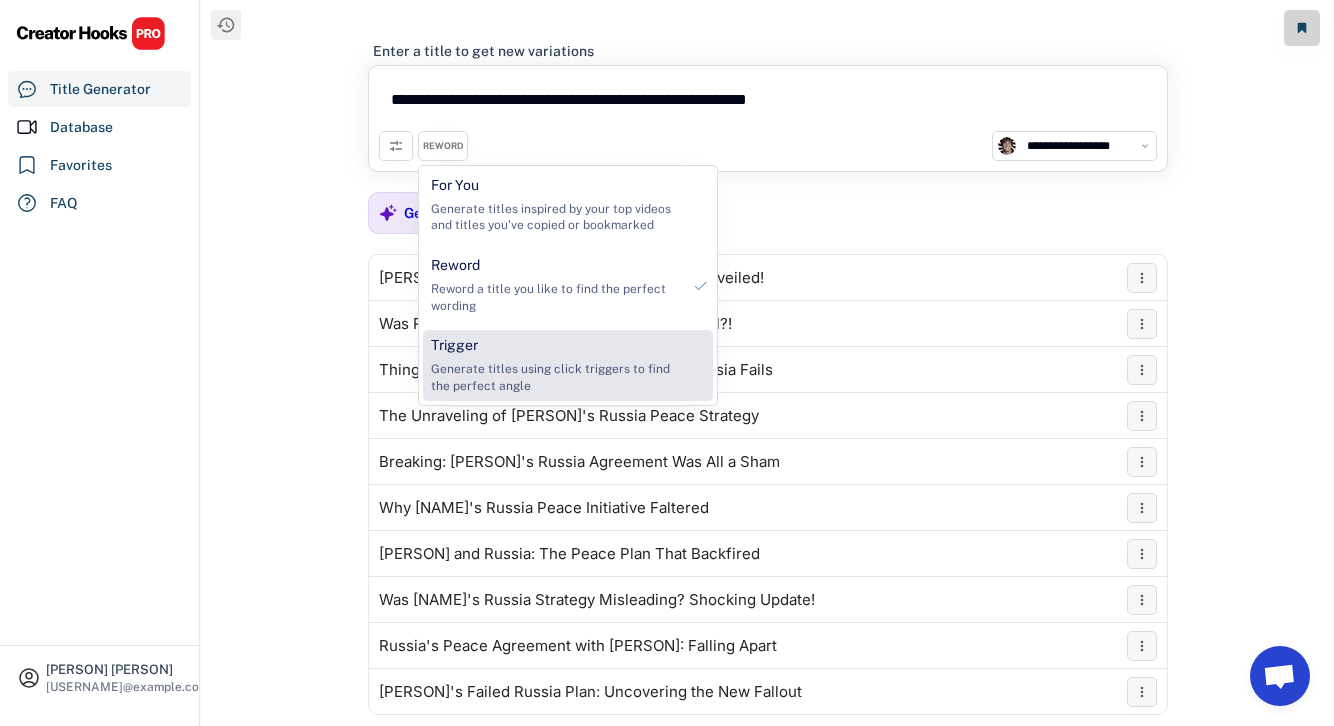 click on "Trigger" at bounding box center (454, 346) 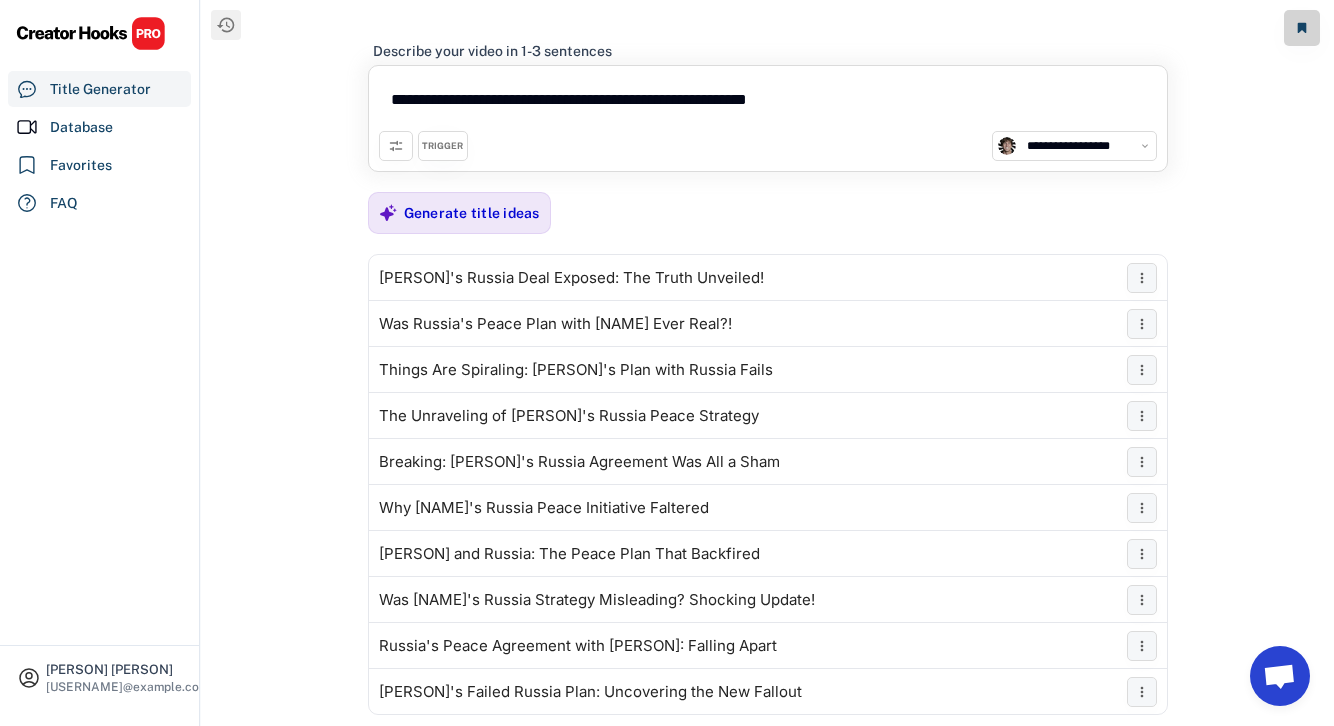 click on "**********" at bounding box center (768, 103) 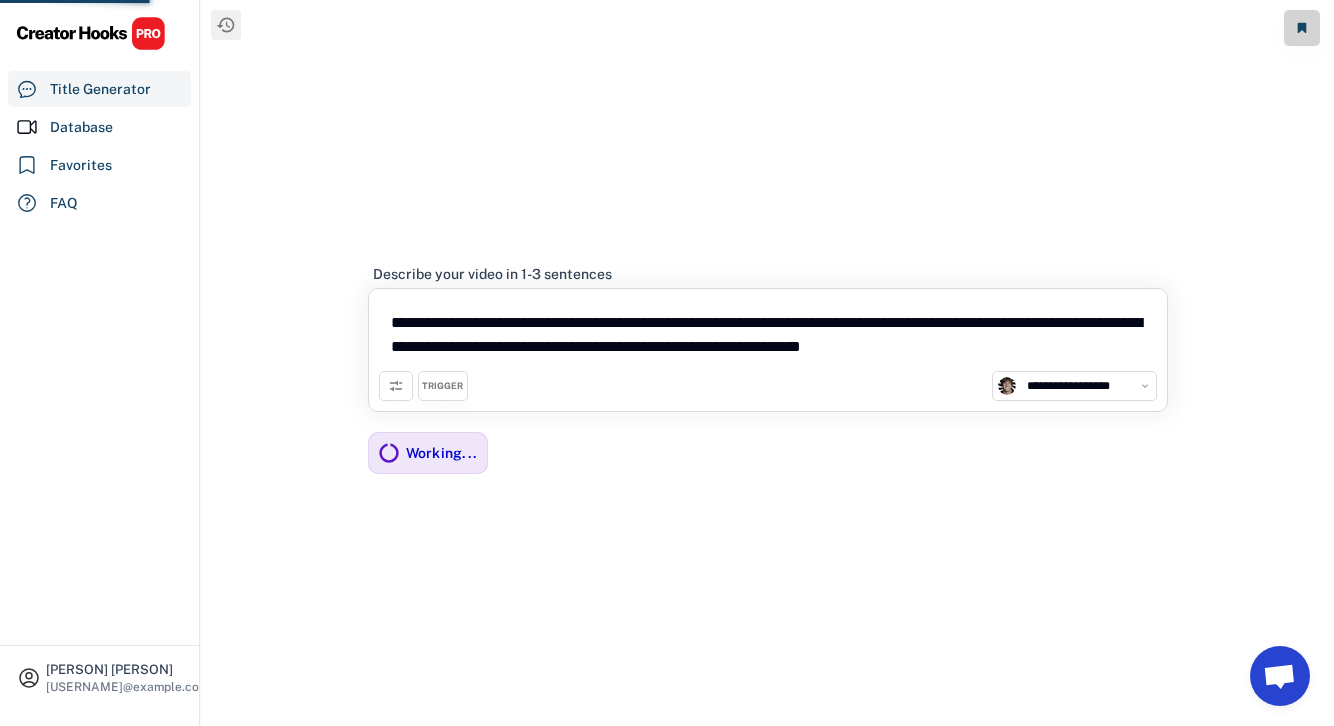 click on "**********" at bounding box center [768, 335] 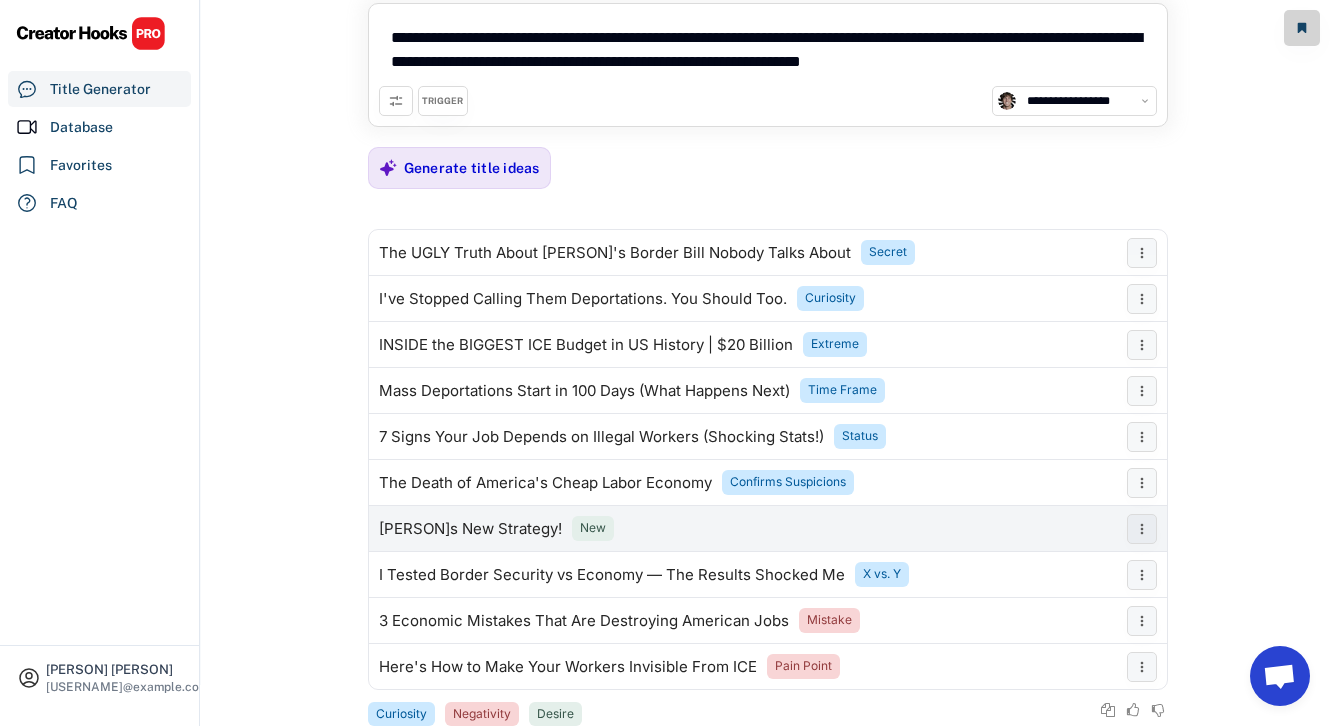 scroll, scrollTop: 82, scrollLeft: 0, axis: vertical 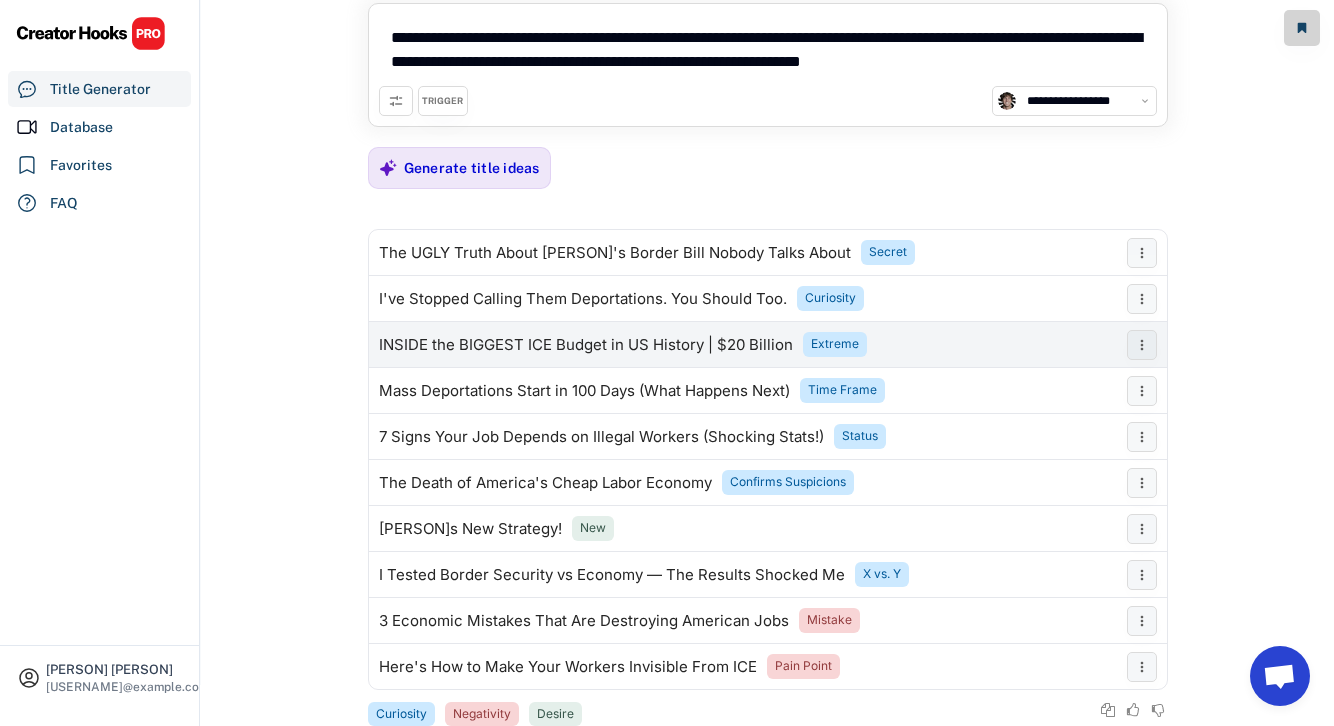 click on "INSIDE the BIGGEST ICE Budget in US History | $20 Billion" at bounding box center [586, 345] 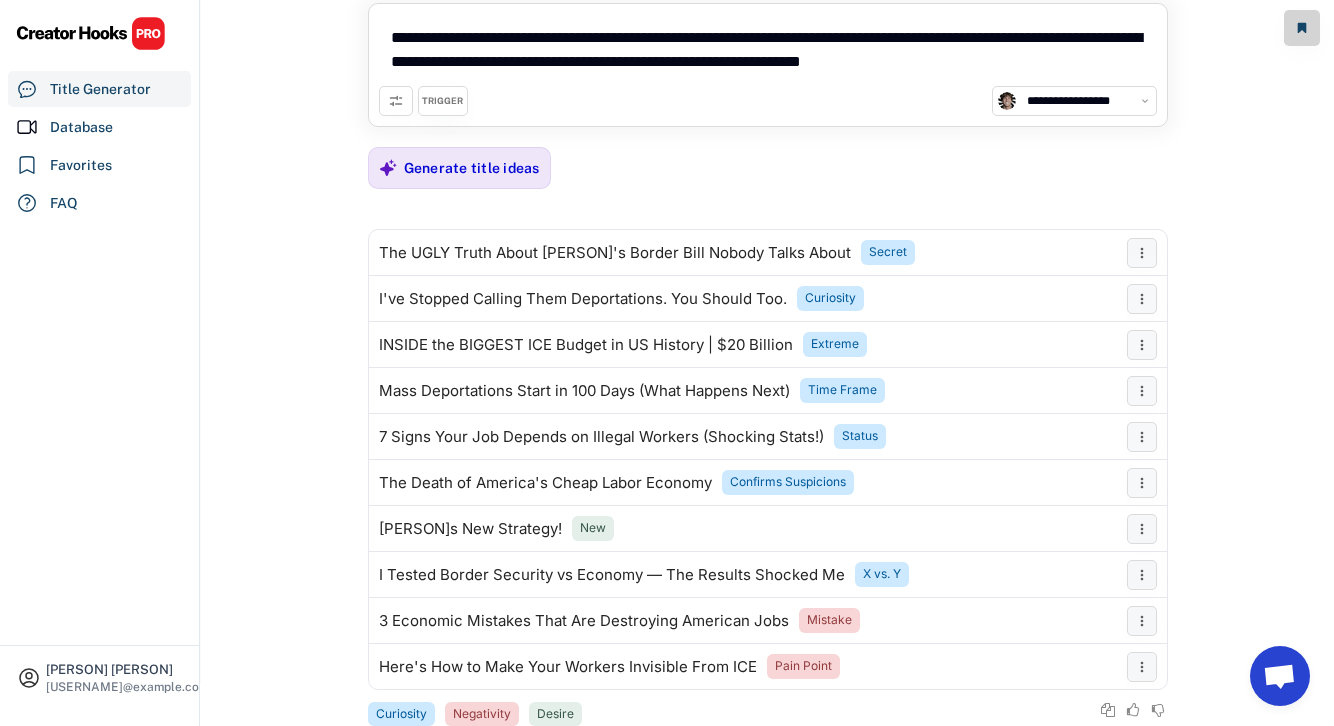 click on "**********" at bounding box center [768, 50] 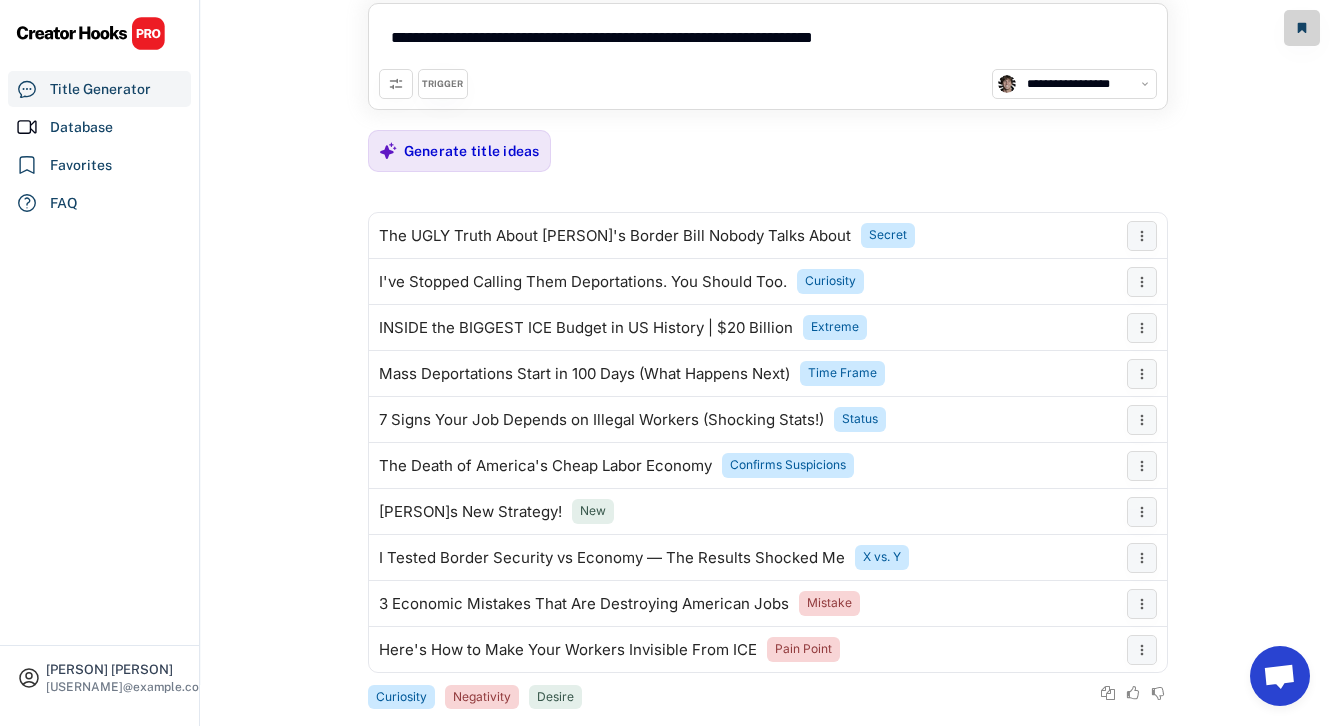 click on "**********" at bounding box center (768, 41) 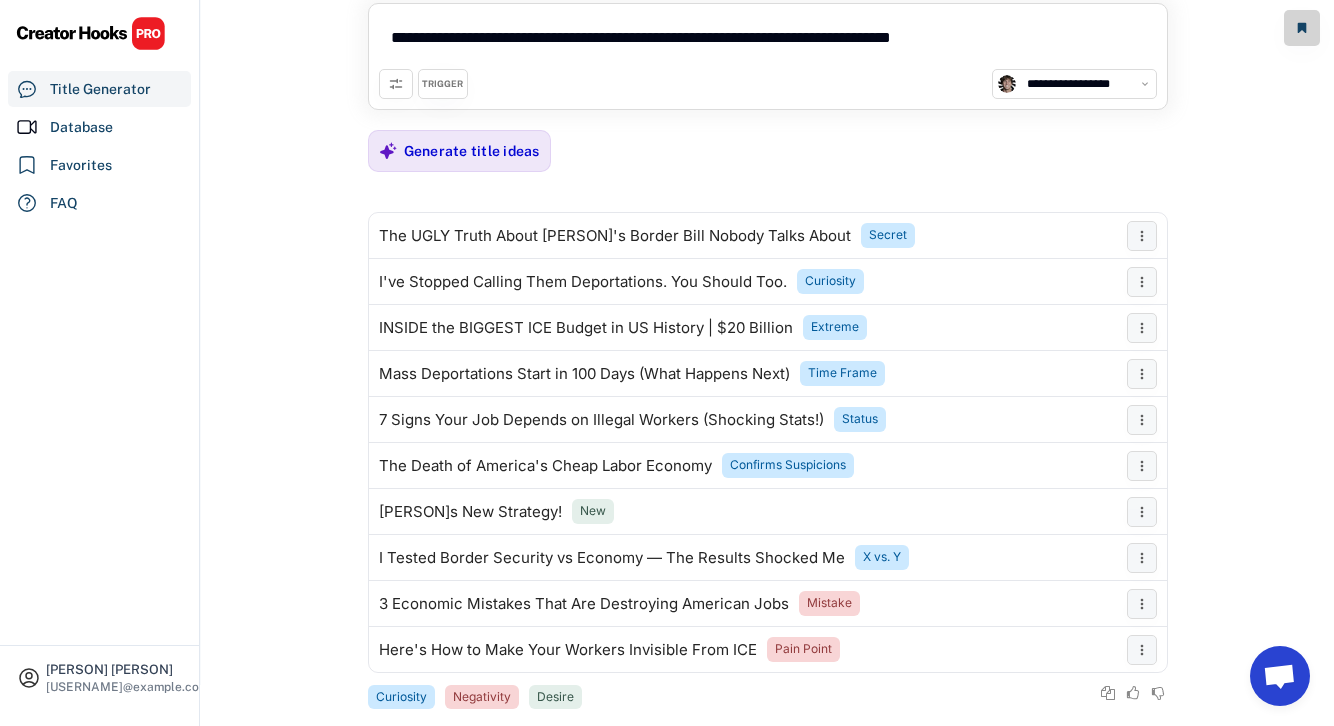 click on "**********" at bounding box center (768, 41) 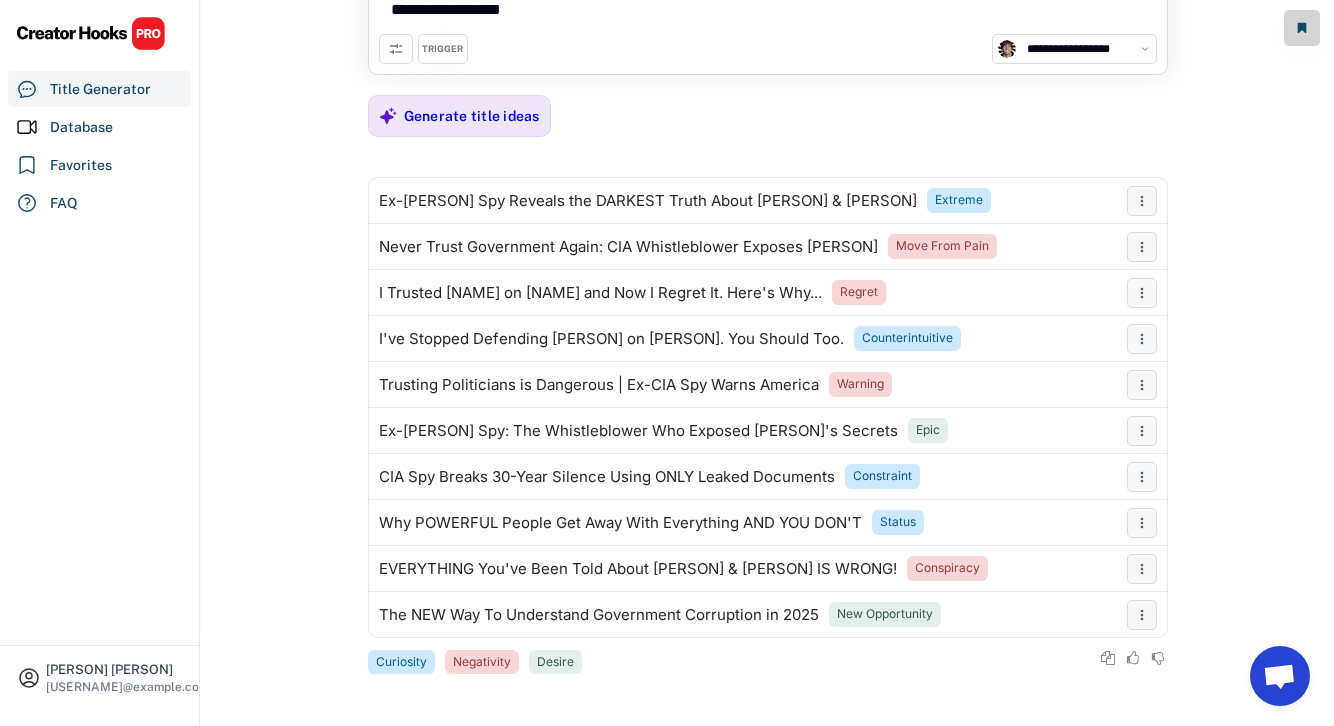 scroll, scrollTop: 0, scrollLeft: 0, axis: both 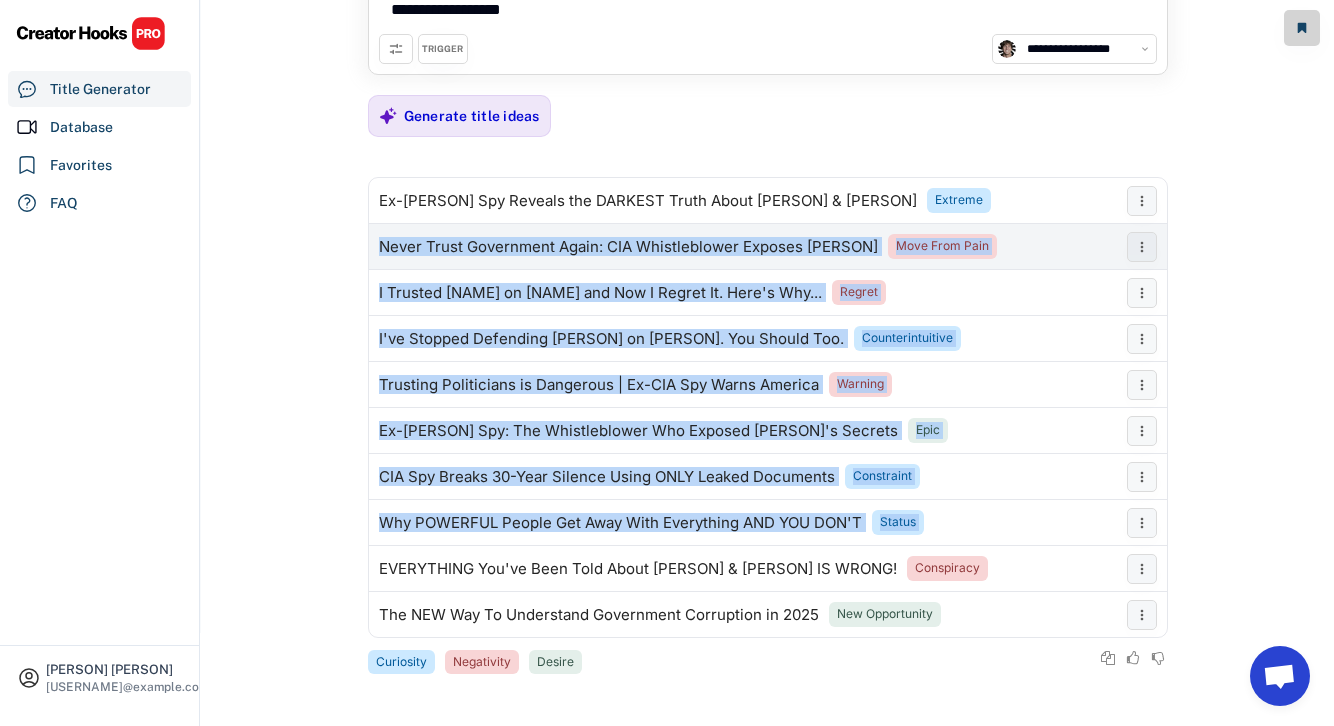 drag, startPoint x: 1204, startPoint y: 633, endPoint x: 725, endPoint y: 230, distance: 625.97925 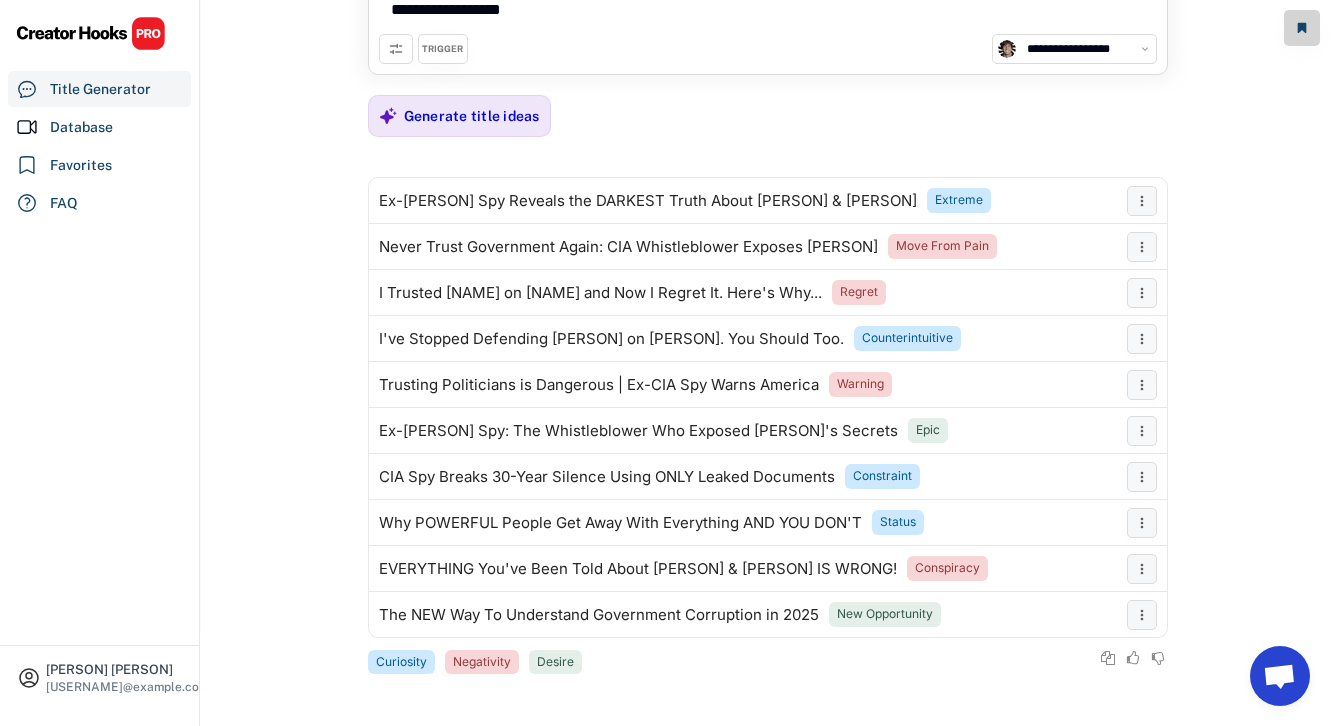 click on "Curiosity Negativity Desire" at bounding box center (768, 662) 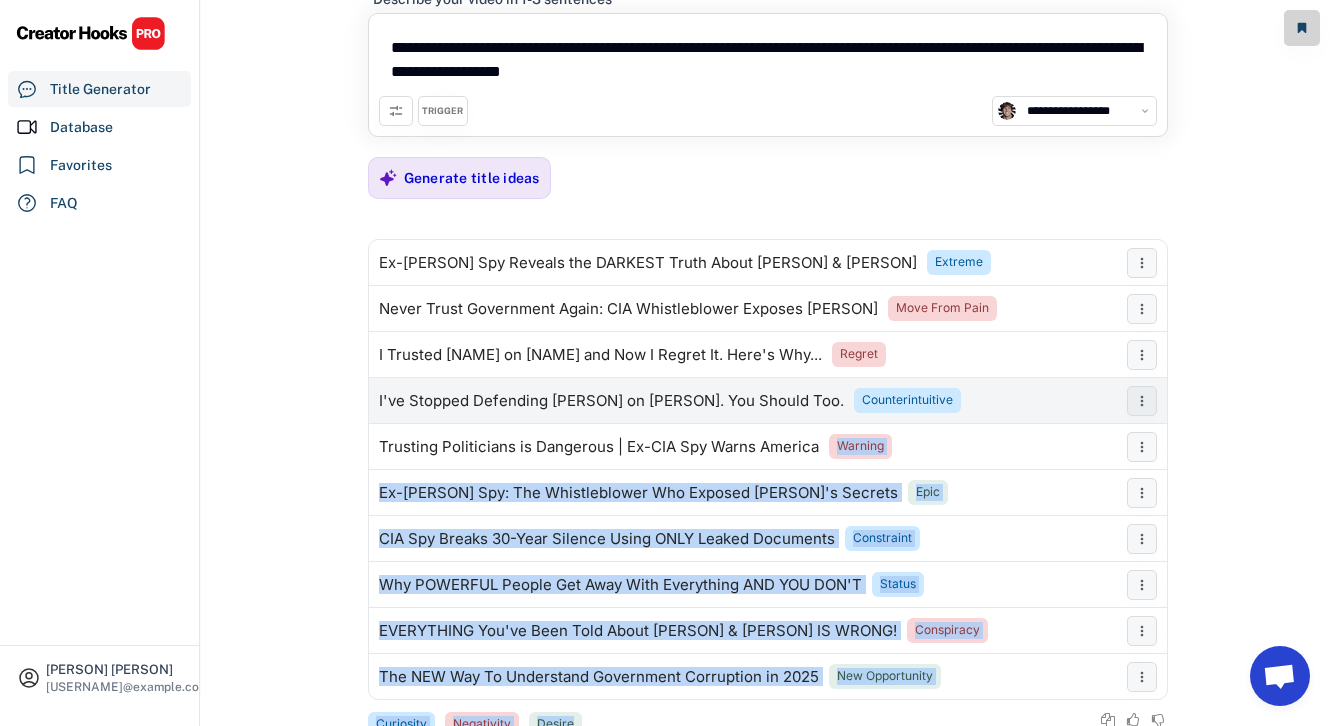 scroll, scrollTop: 0, scrollLeft: 0, axis: both 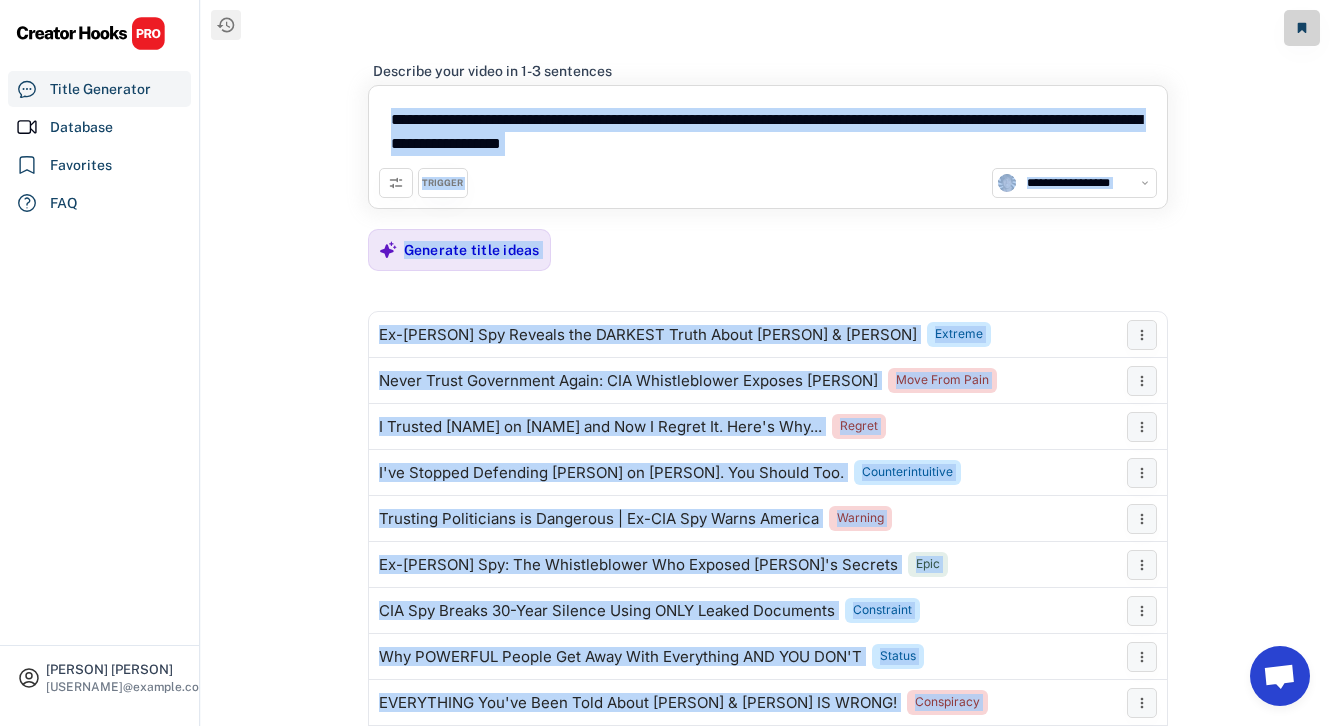 drag, startPoint x: 808, startPoint y: 666, endPoint x: 351, endPoint y: 80, distance: 743.1319 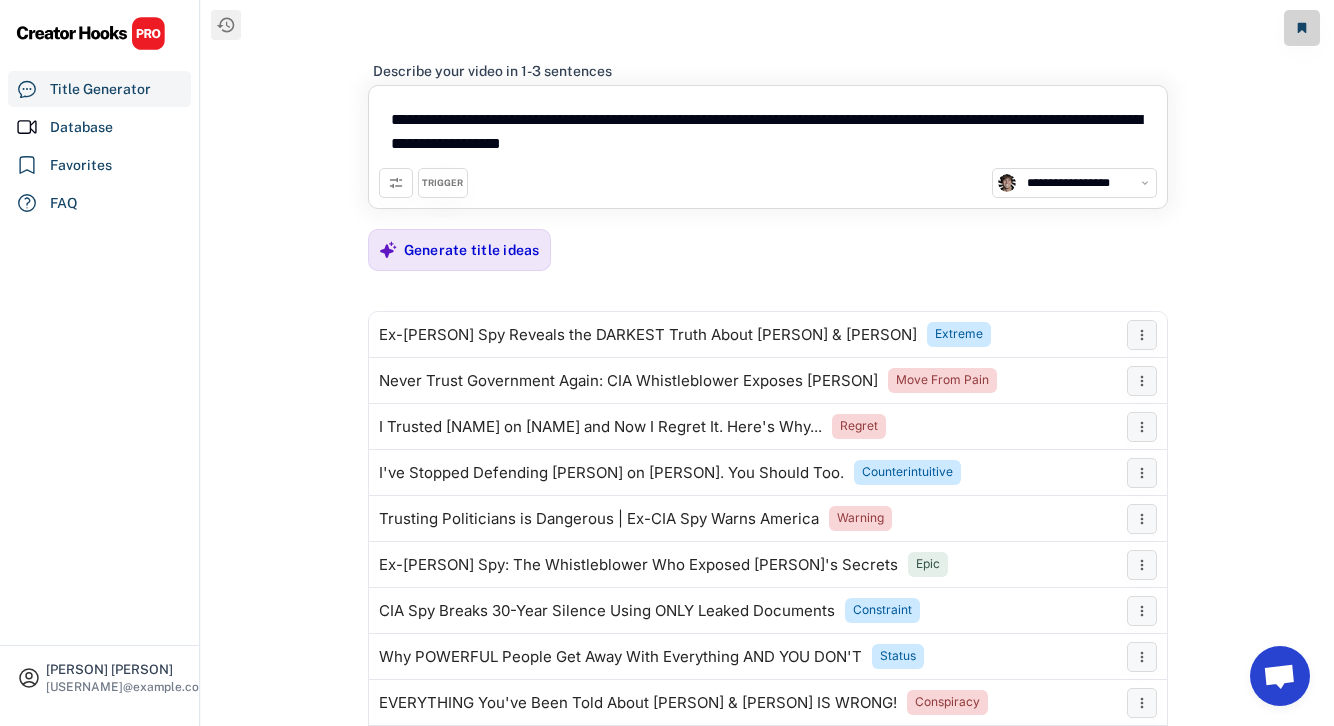 click on "**********" at bounding box center (768, 132) 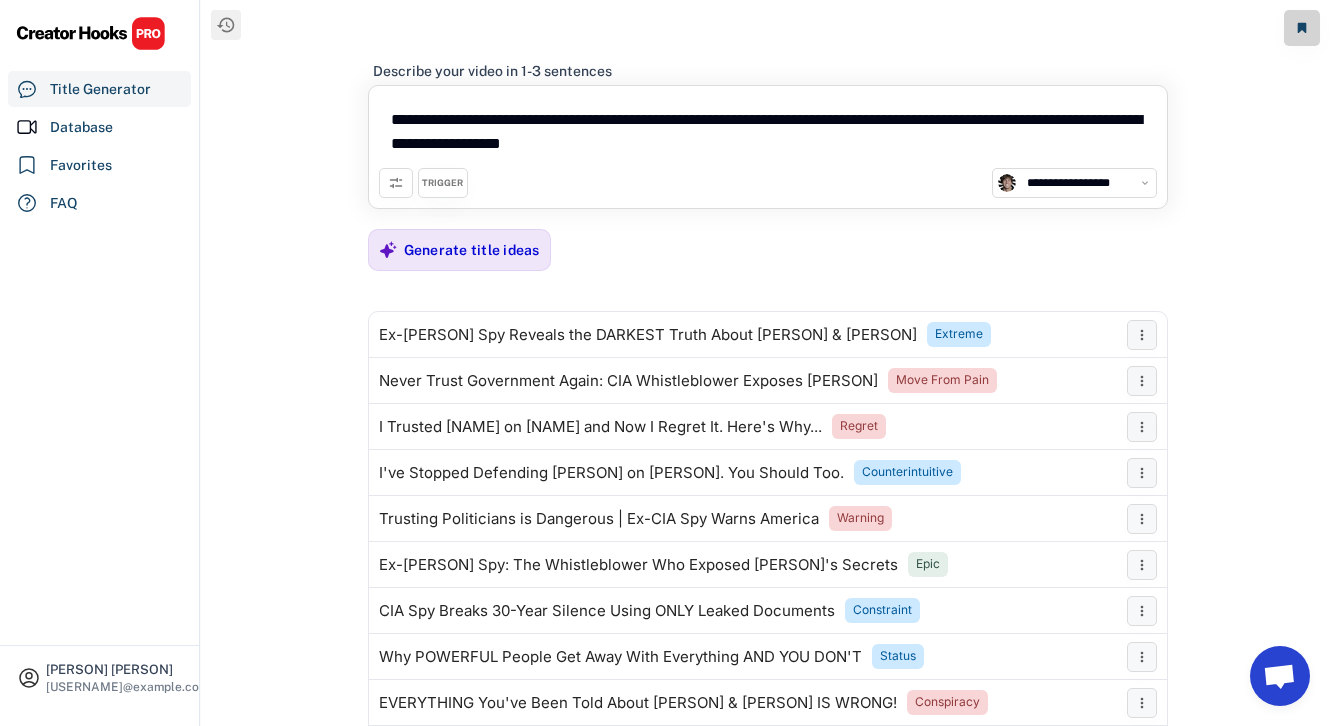 paste on "**********" 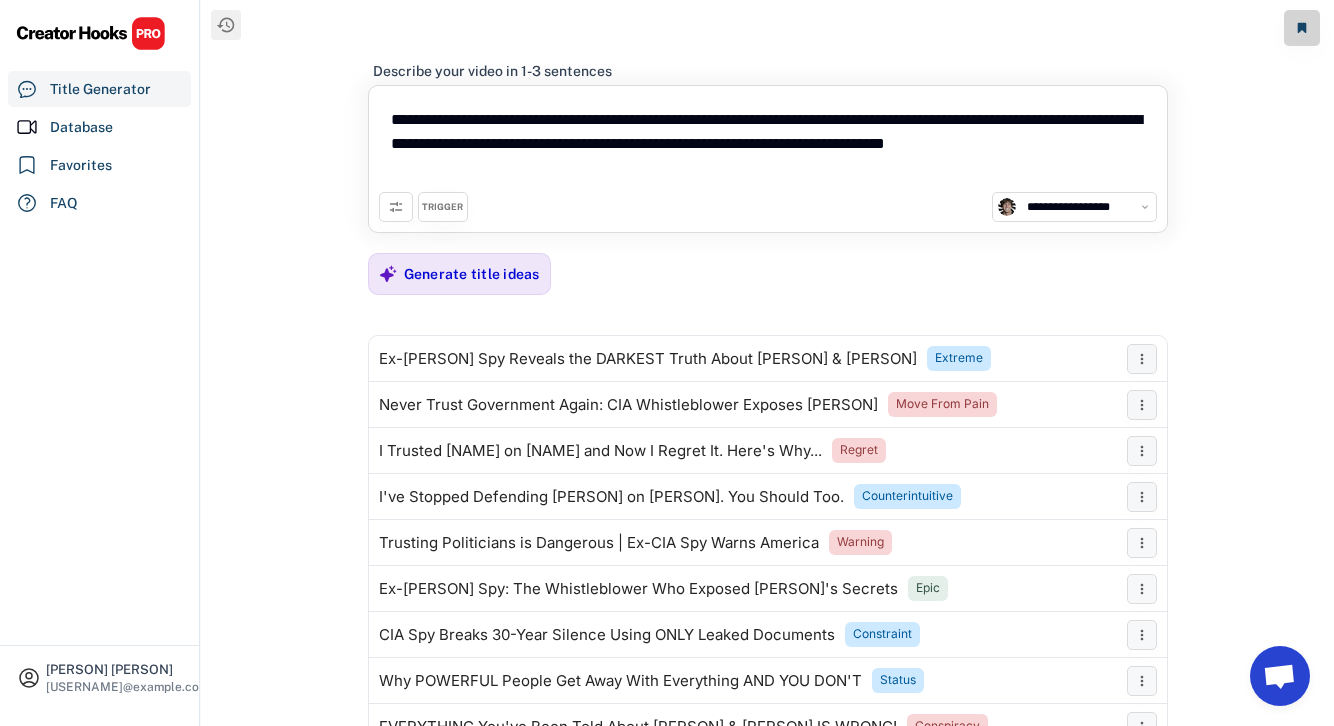 click on "**********" at bounding box center [768, 144] 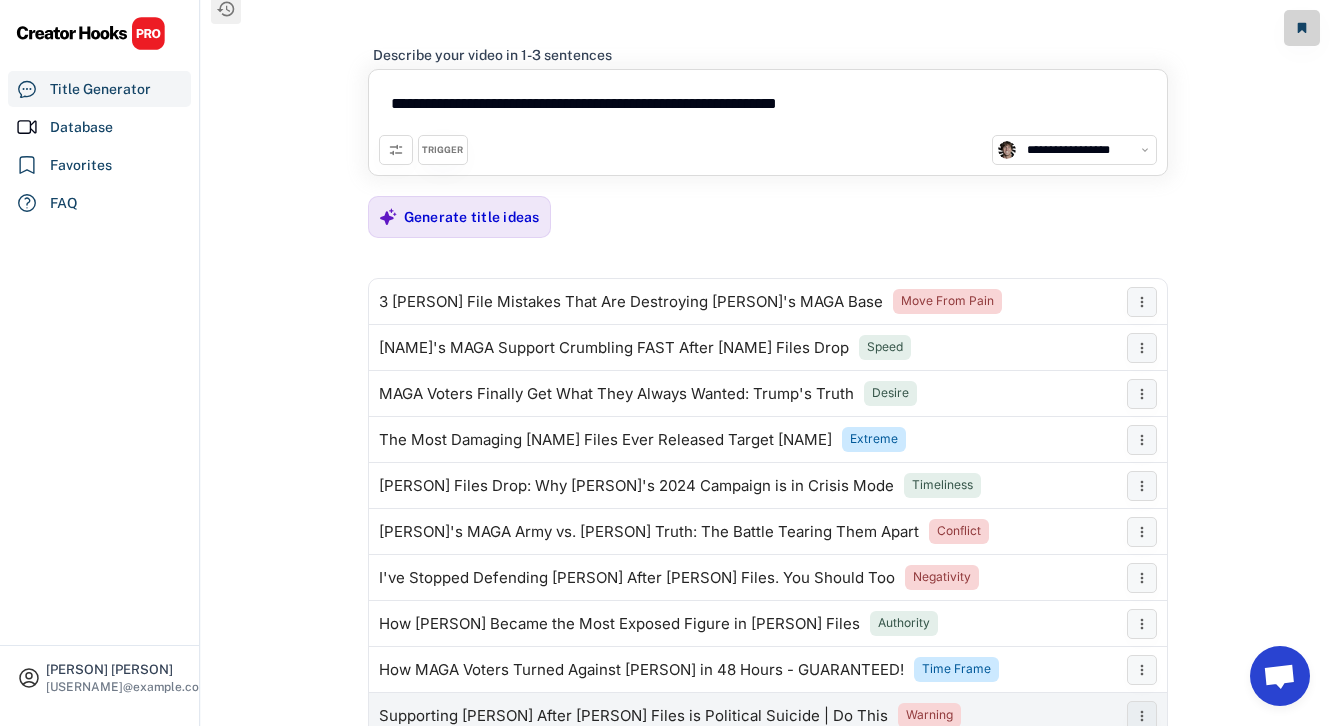 scroll, scrollTop: 0, scrollLeft: 0, axis: both 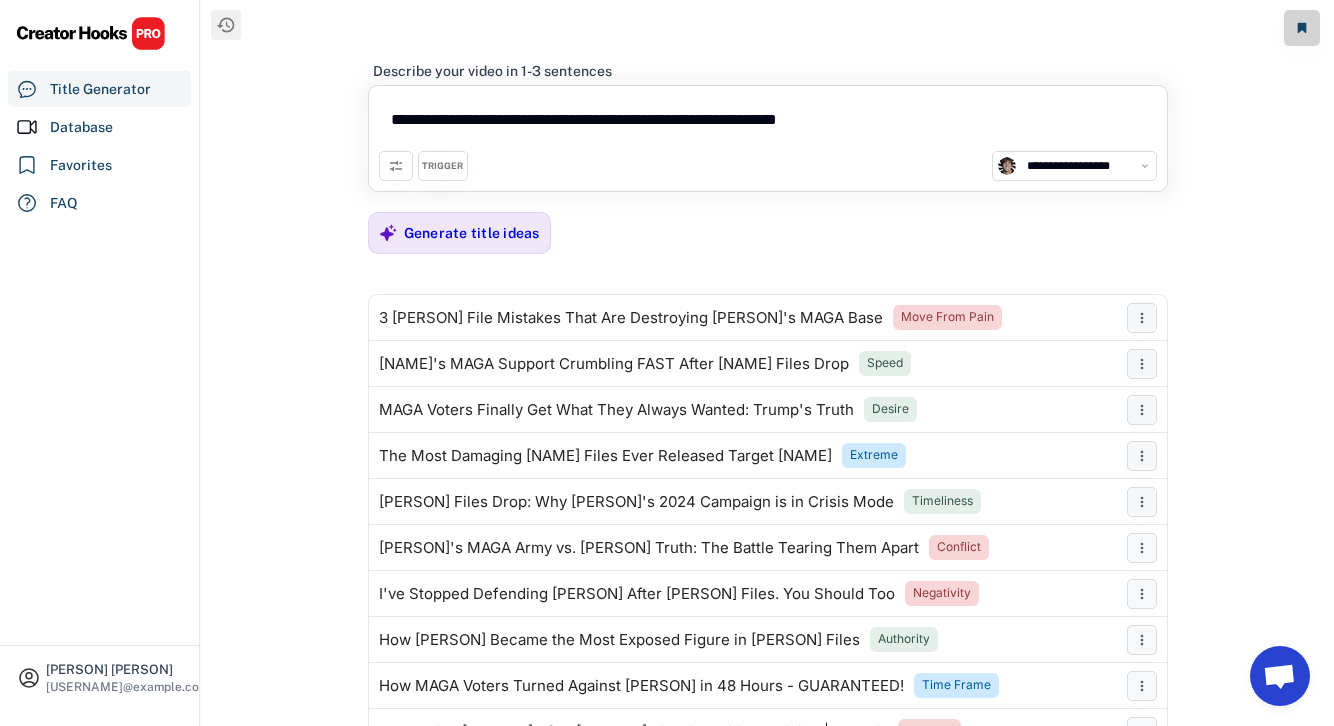click on "**********" at bounding box center (768, 123) 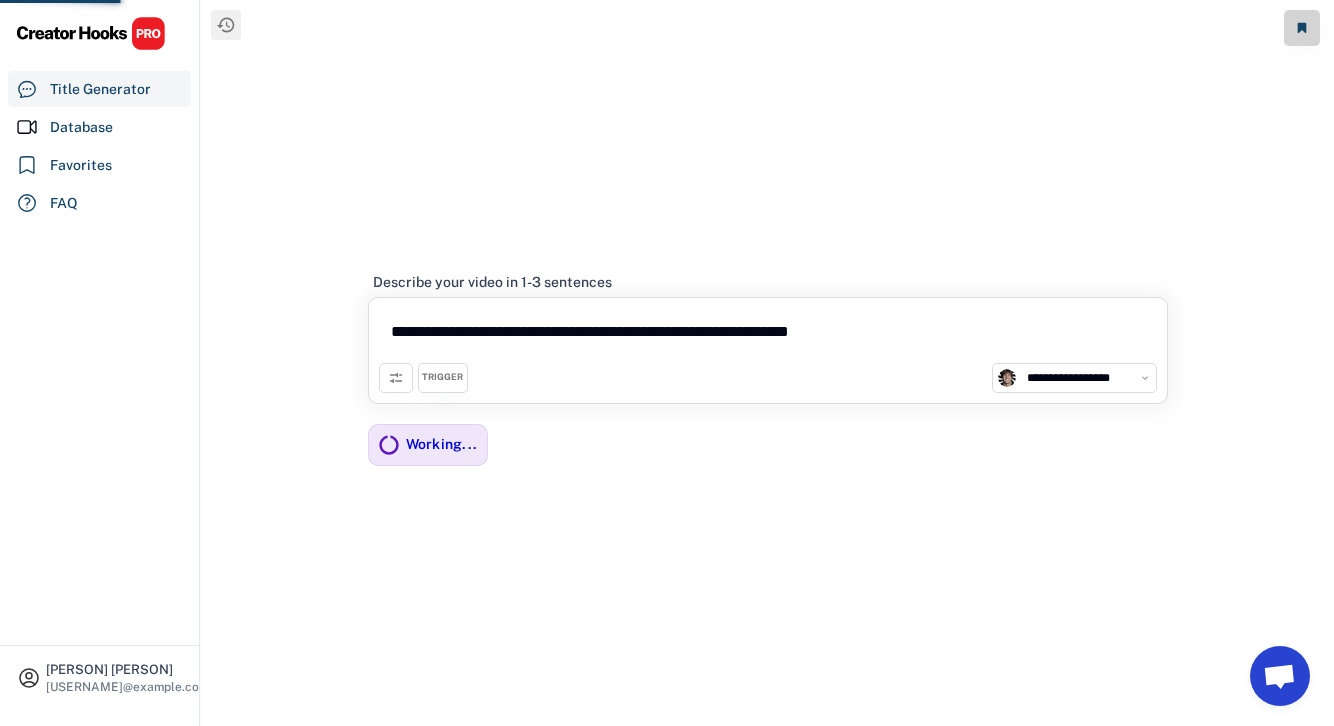 click on "**********" at bounding box center [768, 335] 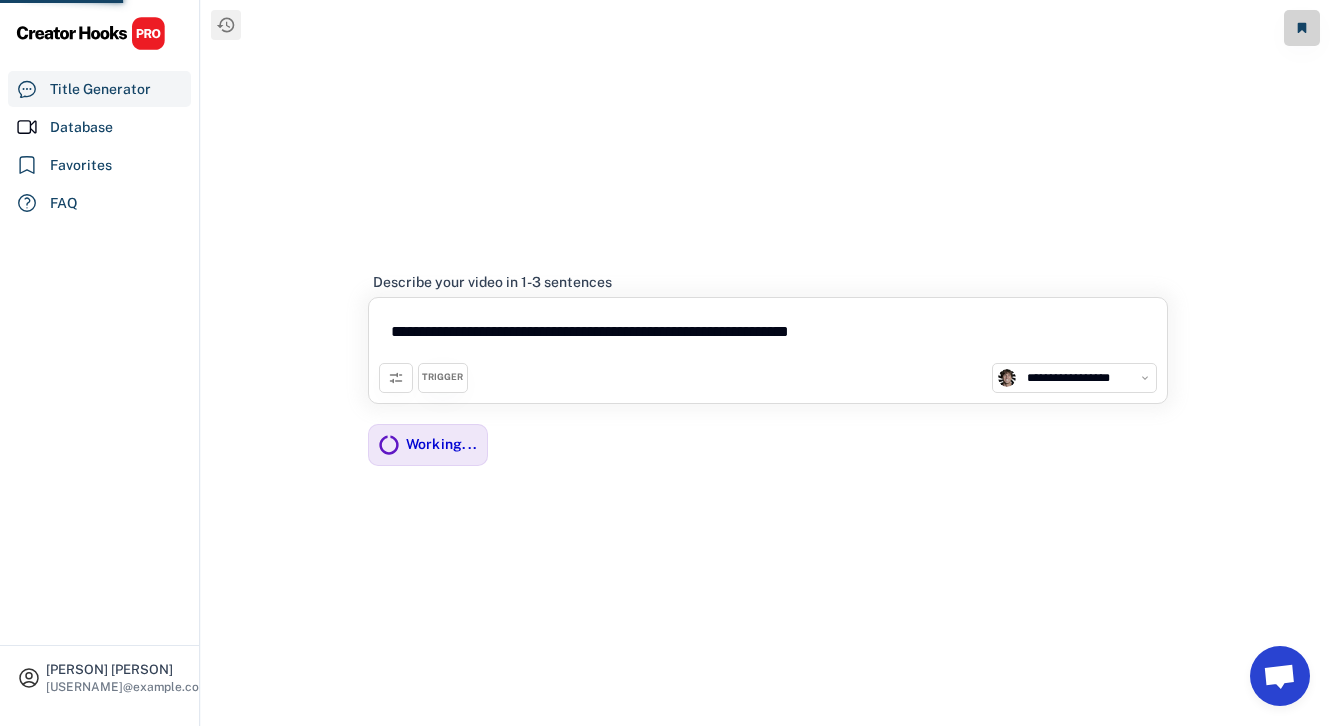 click on "**********" at bounding box center (768, 335) 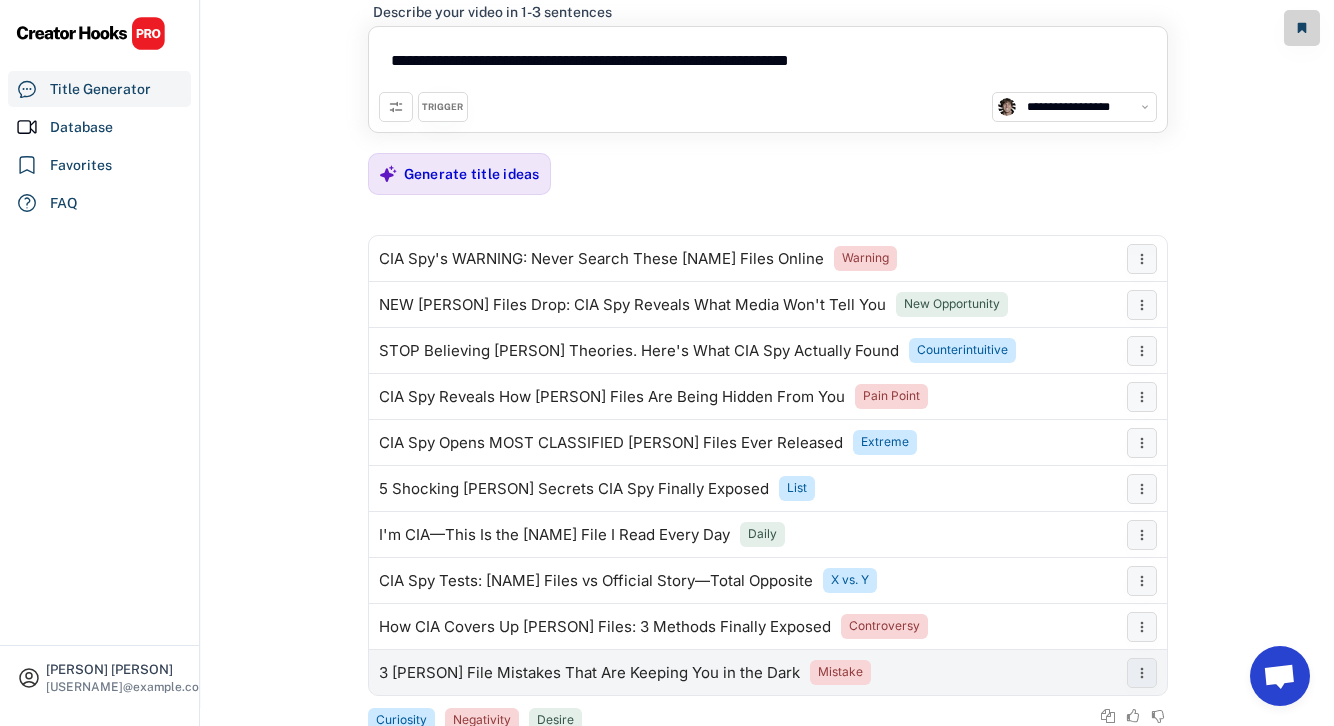 scroll, scrollTop: 0, scrollLeft: 0, axis: both 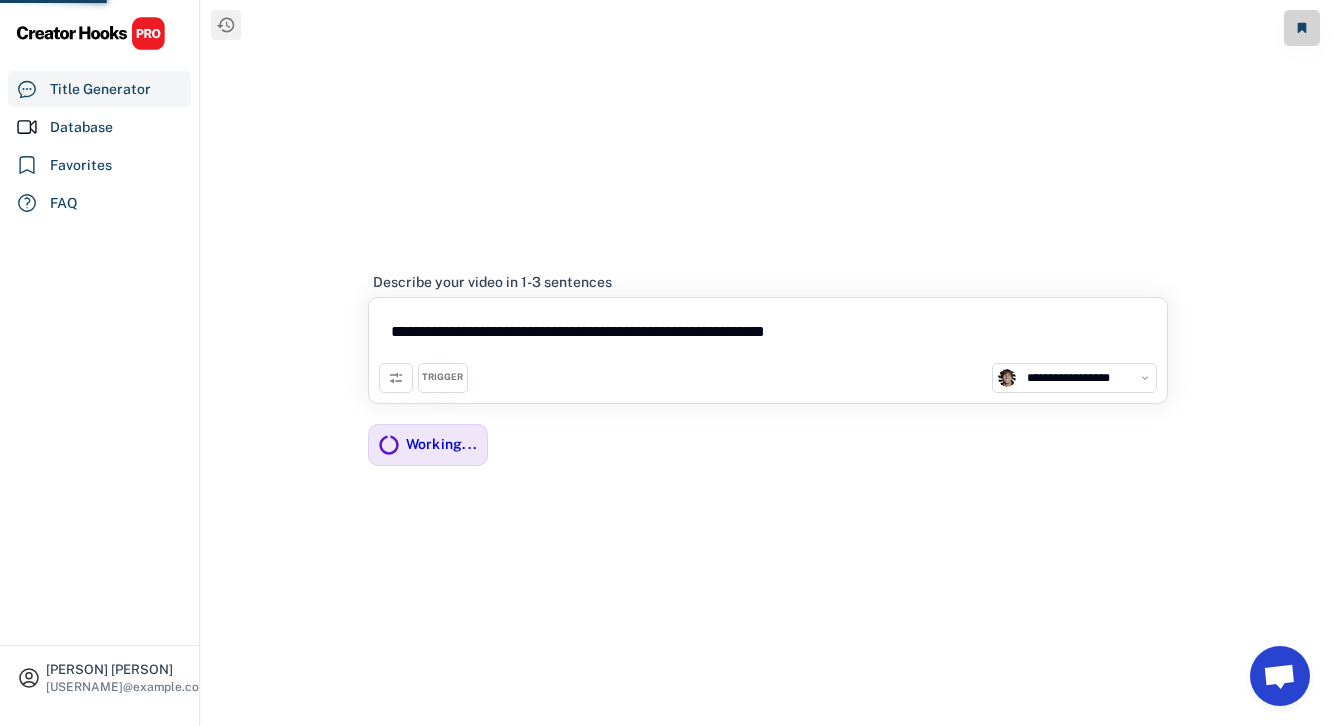 click on "**********" at bounding box center [767, 383] 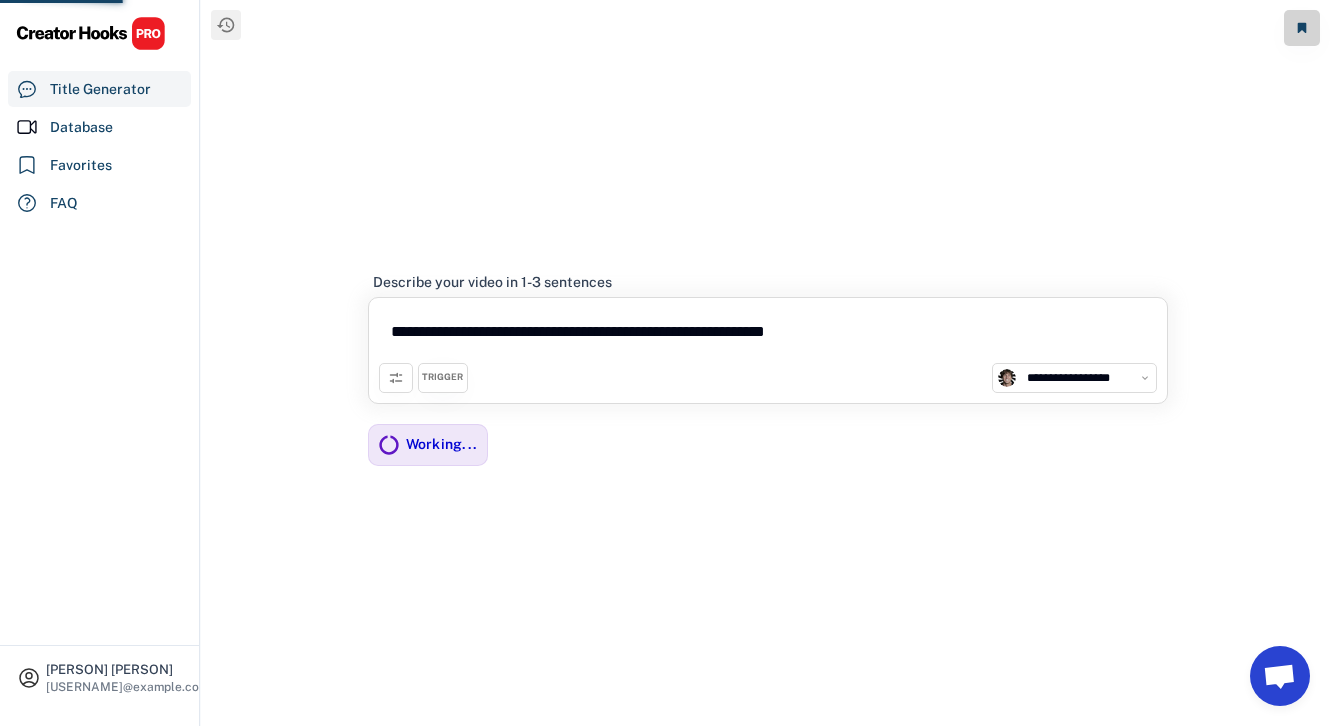 click on "**********" at bounding box center [768, 335] 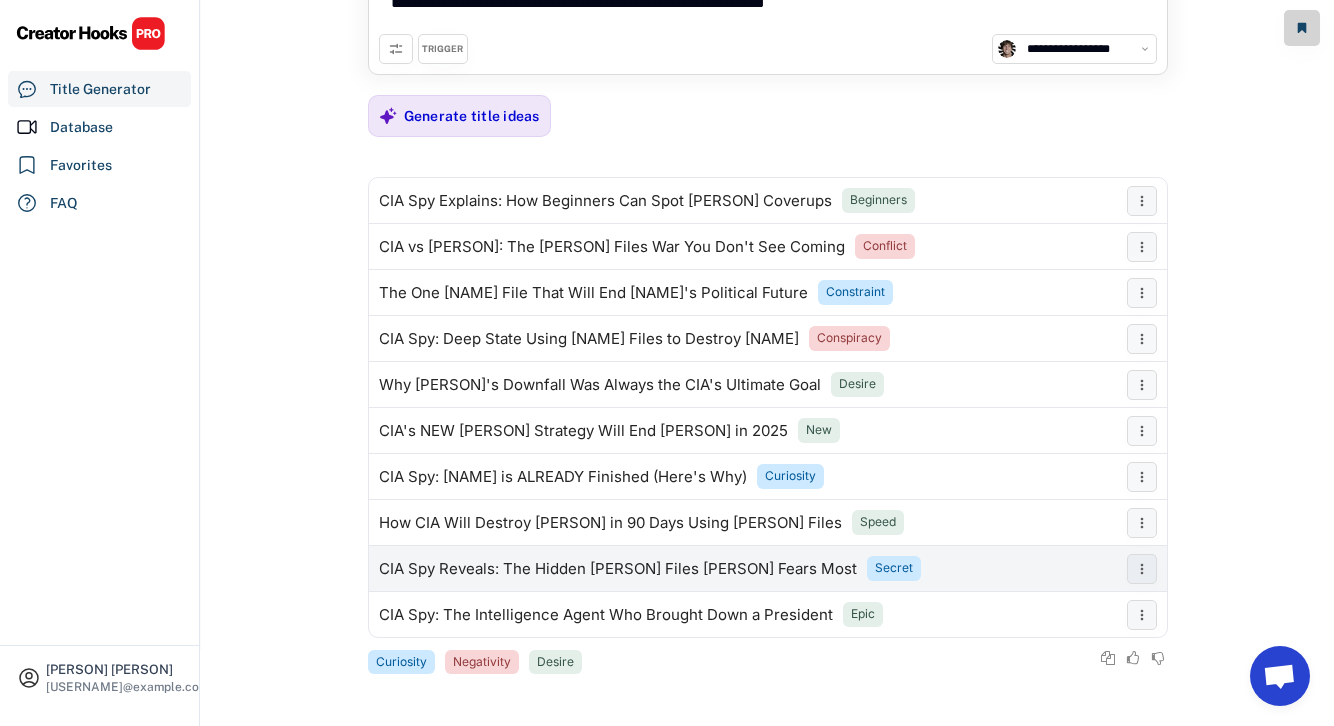 scroll, scrollTop: 0, scrollLeft: 0, axis: both 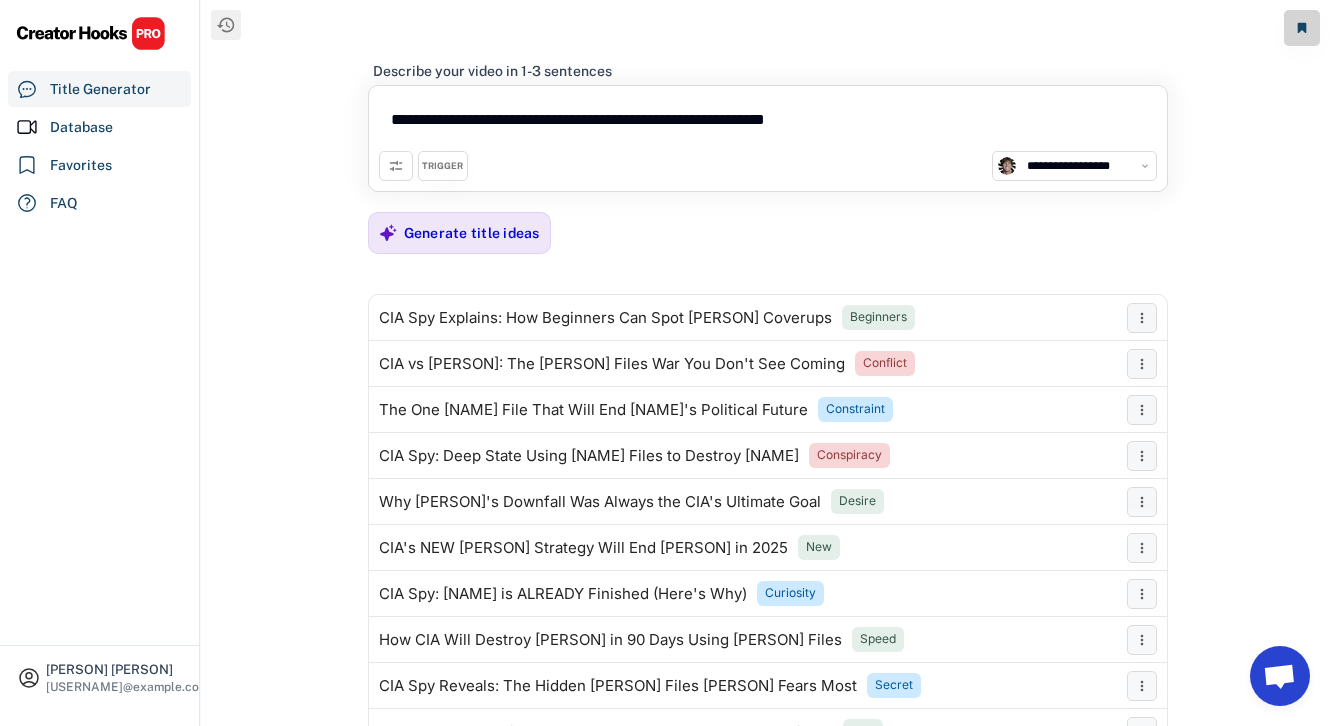 paste 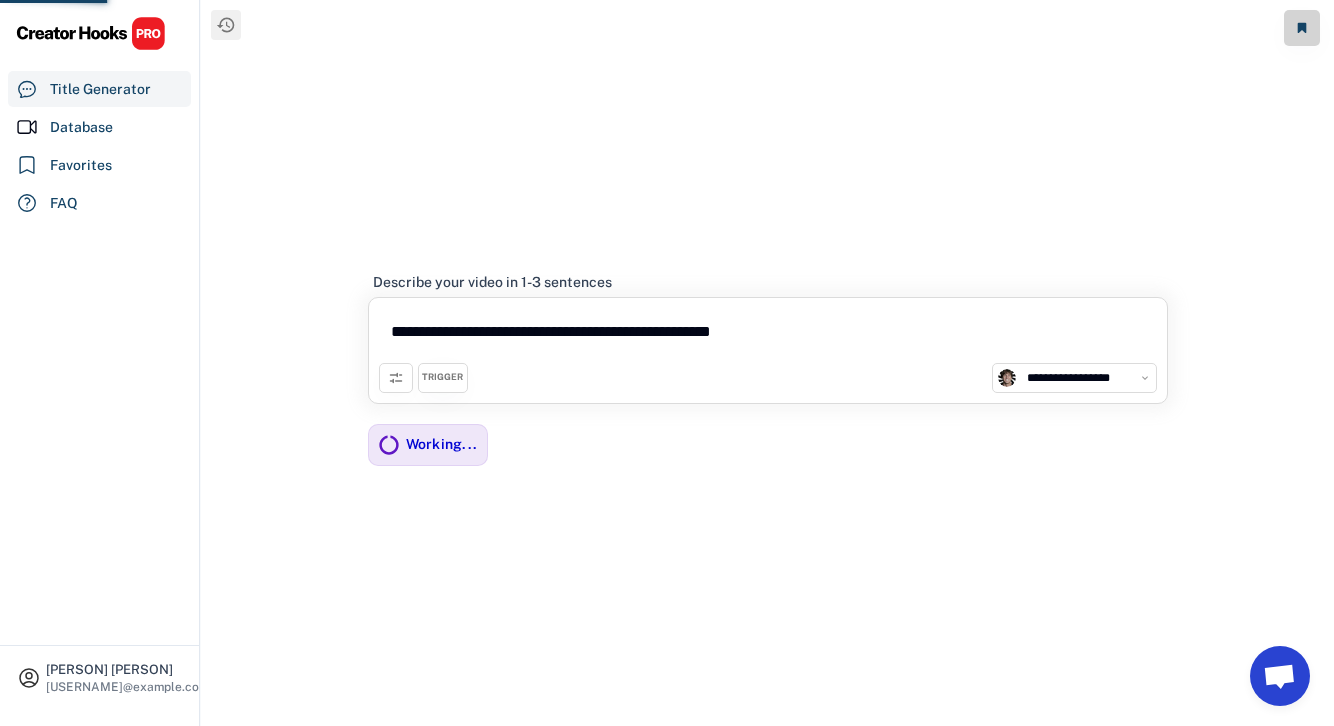 type on "**********" 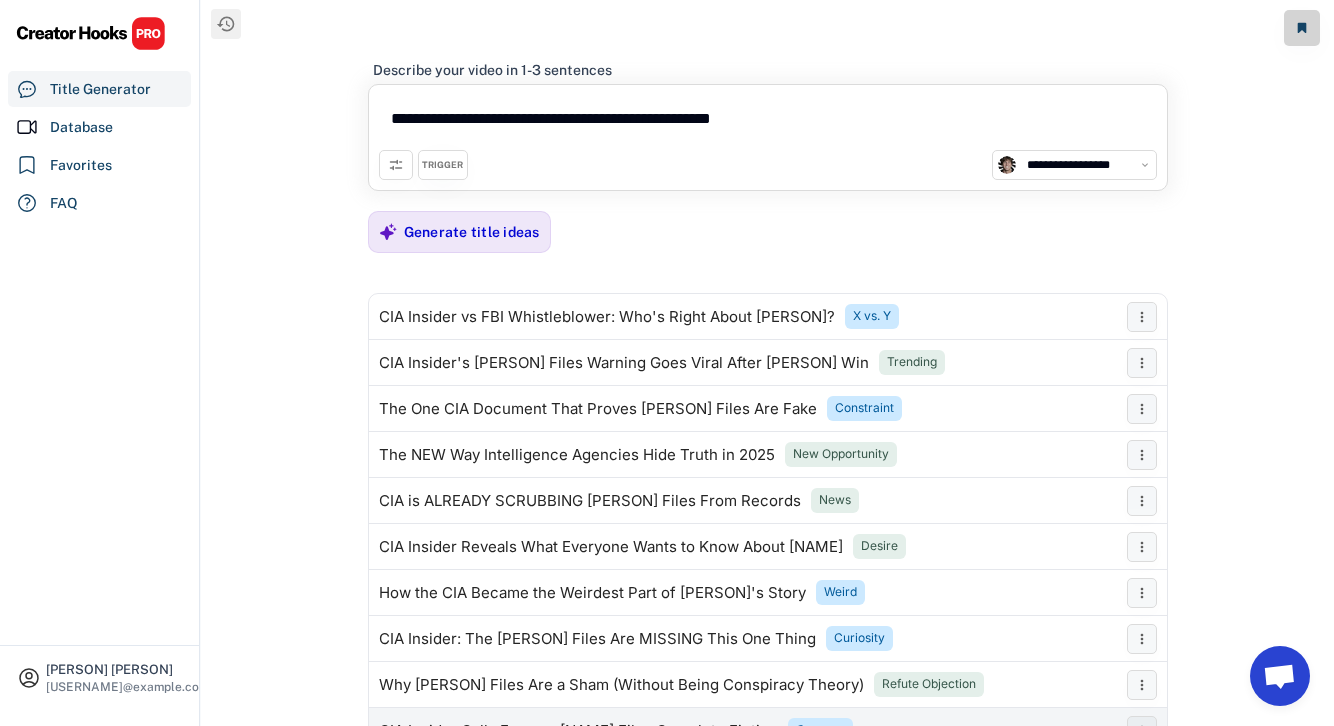 scroll, scrollTop: 0, scrollLeft: 0, axis: both 